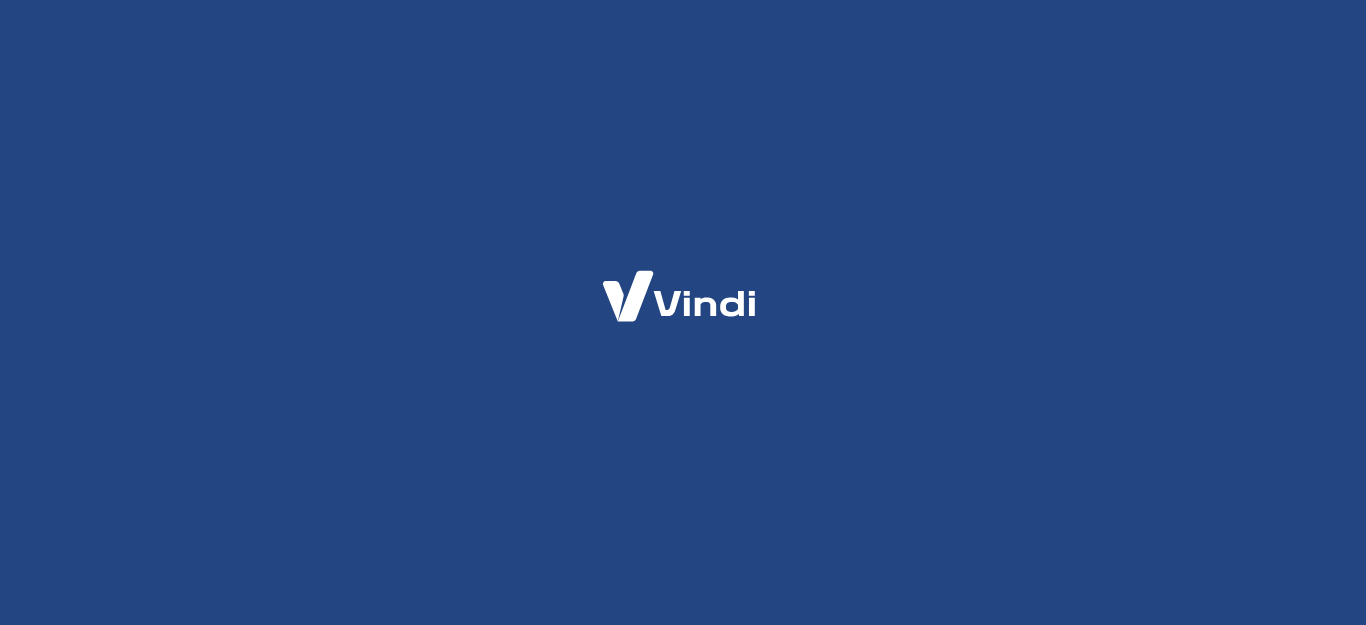 scroll, scrollTop: 0, scrollLeft: 0, axis: both 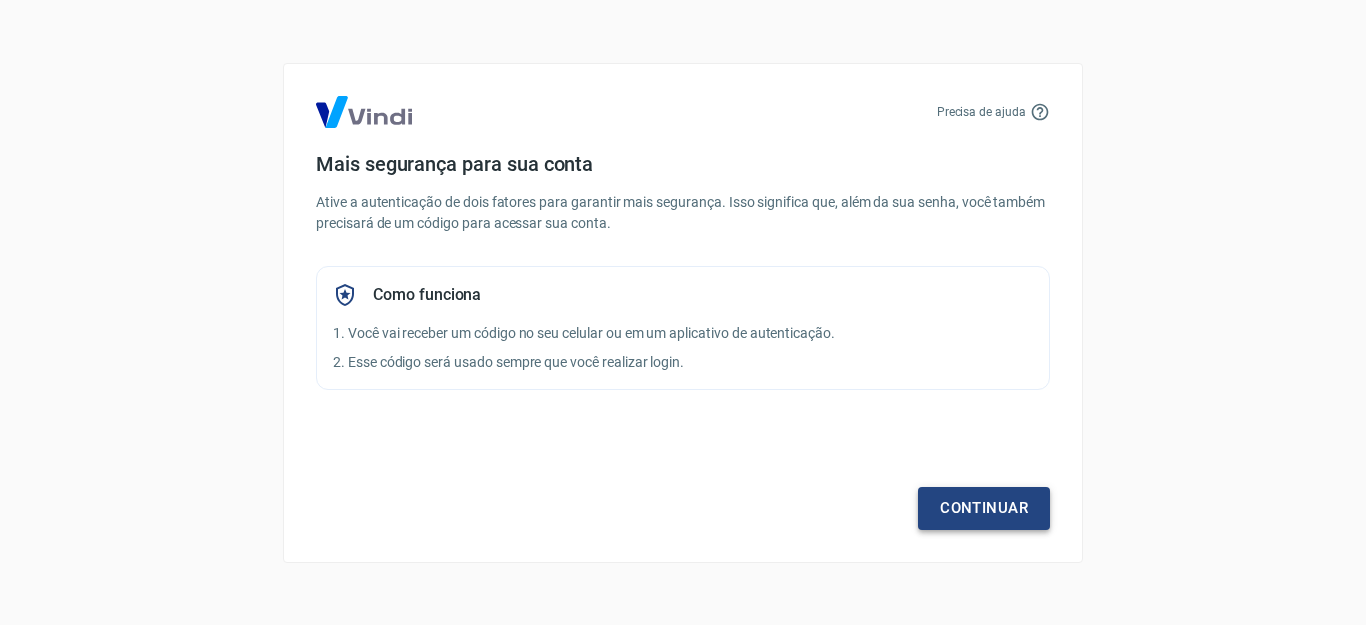 click on "Continuar" at bounding box center [984, 508] 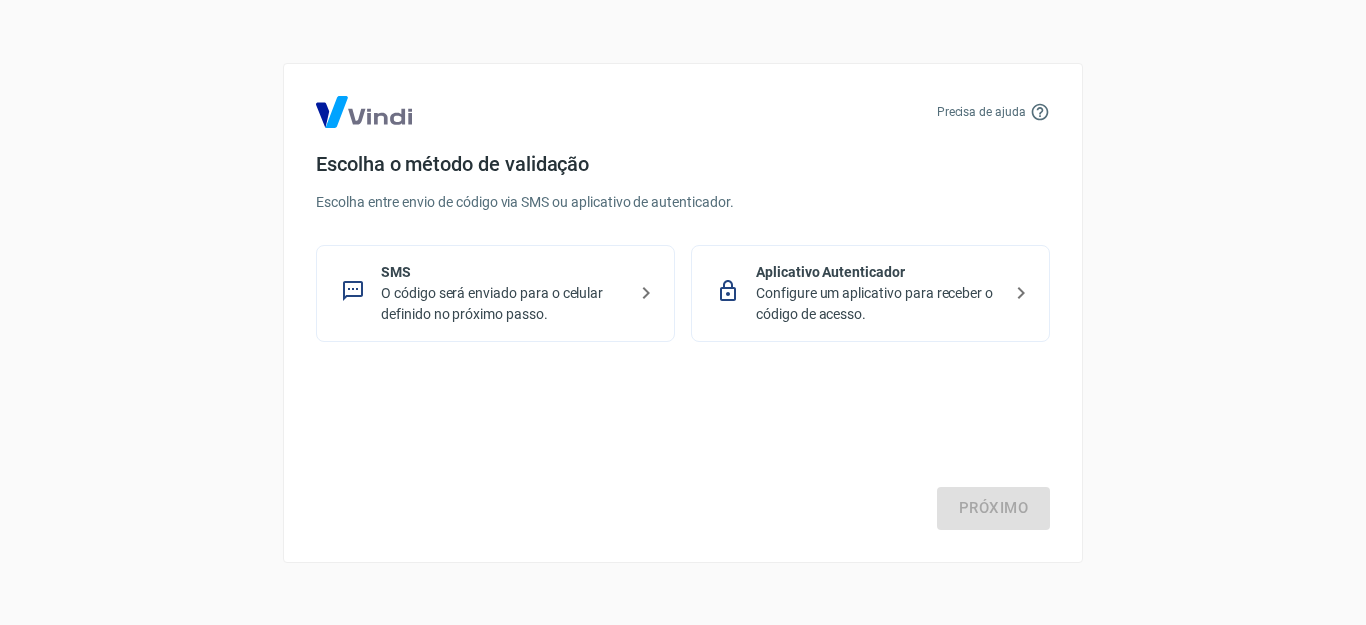 click on "Configure um aplicativo para receber o código de acesso." at bounding box center (878, 304) 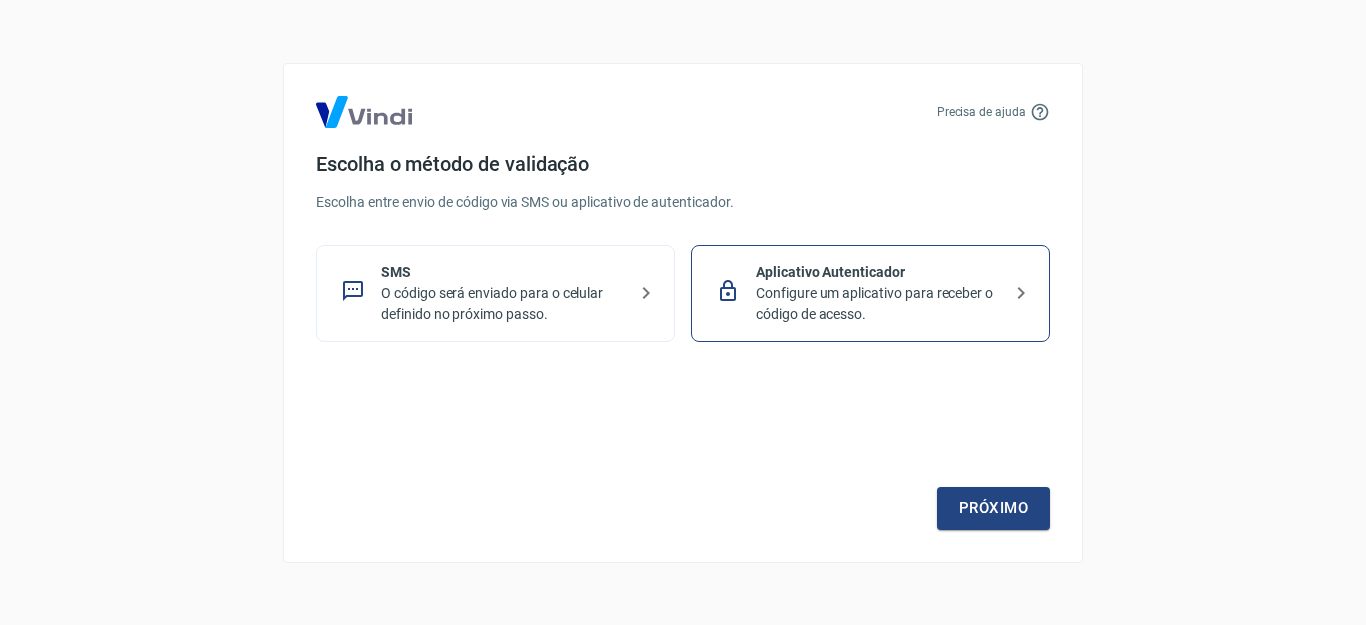 click on "O código será enviado para o celular definido no próximo passo." at bounding box center (503, 304) 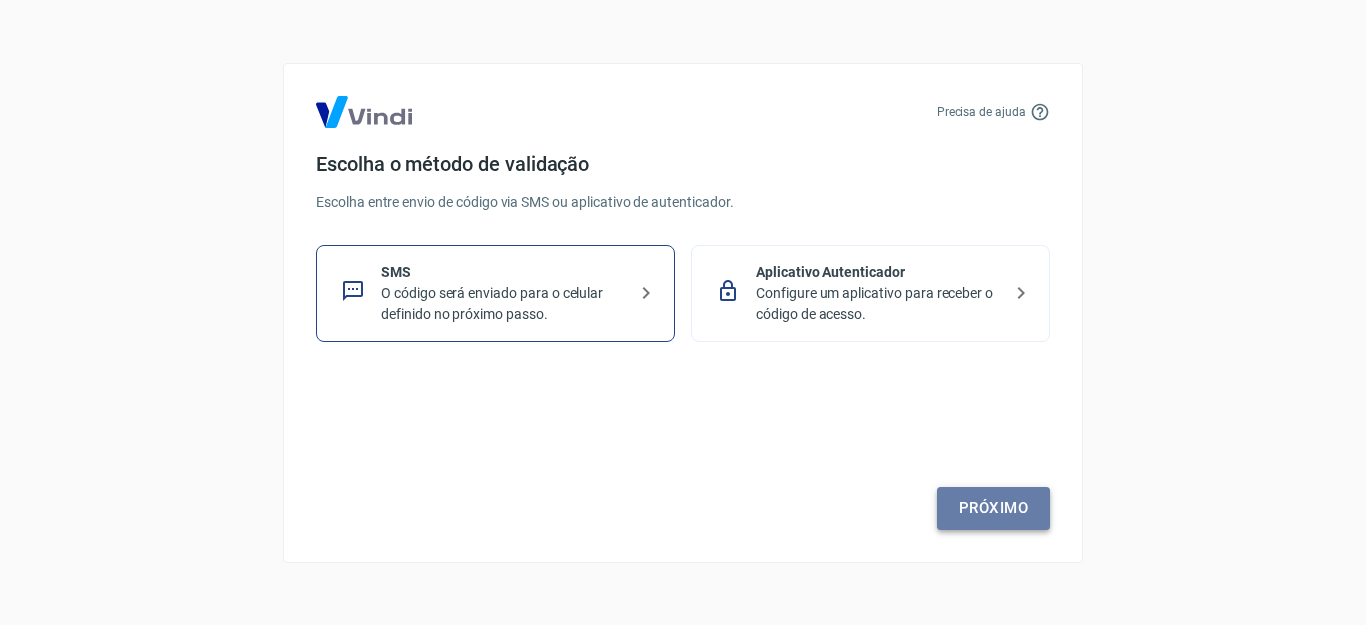 click on "Próximo" at bounding box center (993, 508) 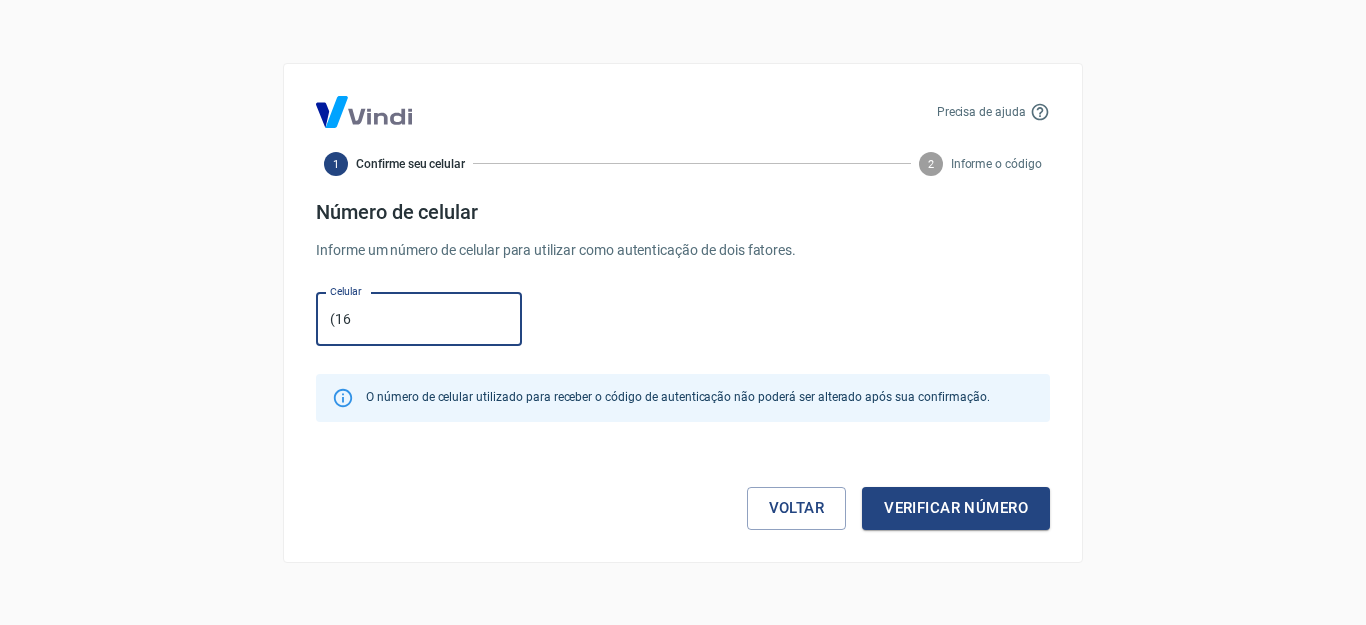 type on "(16) 99697-2828" 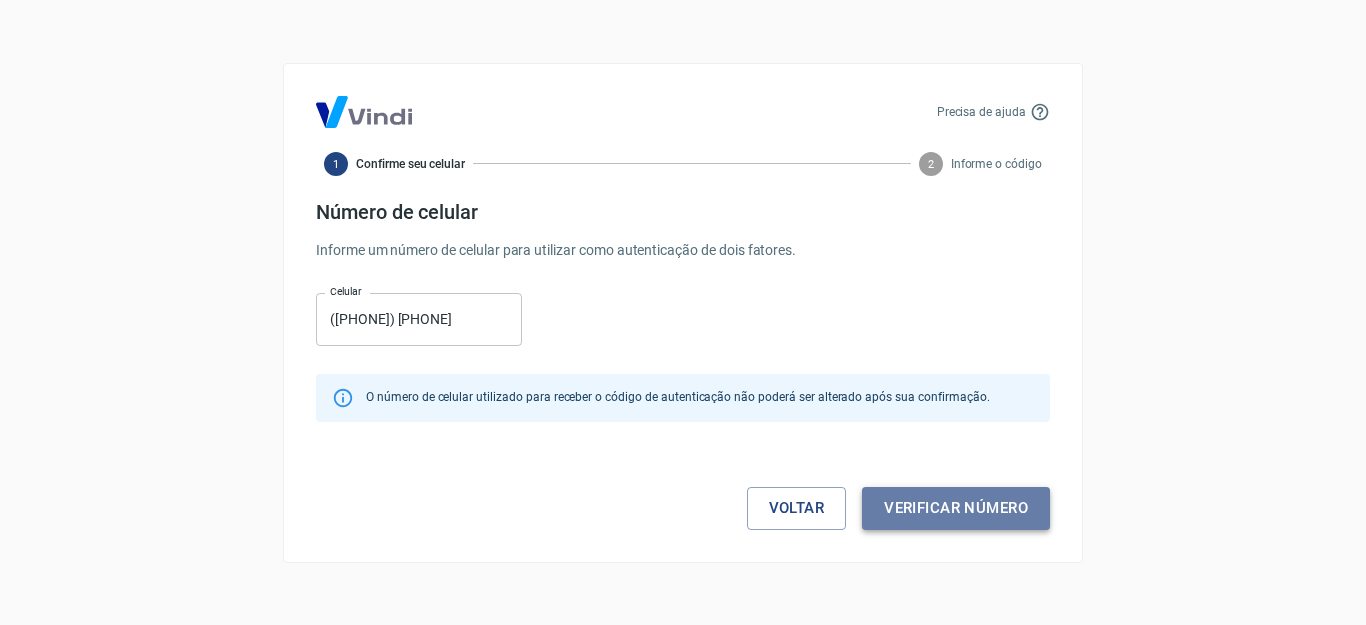 click on "Verificar número" at bounding box center [956, 508] 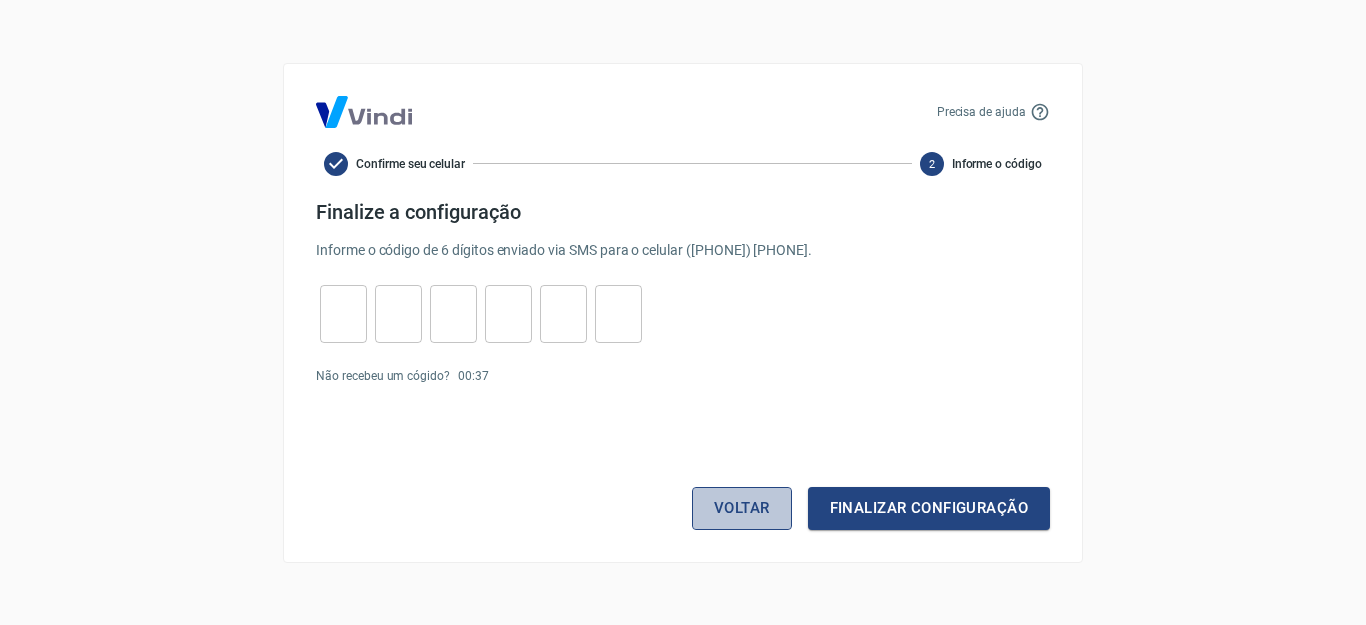 click on "Voltar" at bounding box center [742, 508] 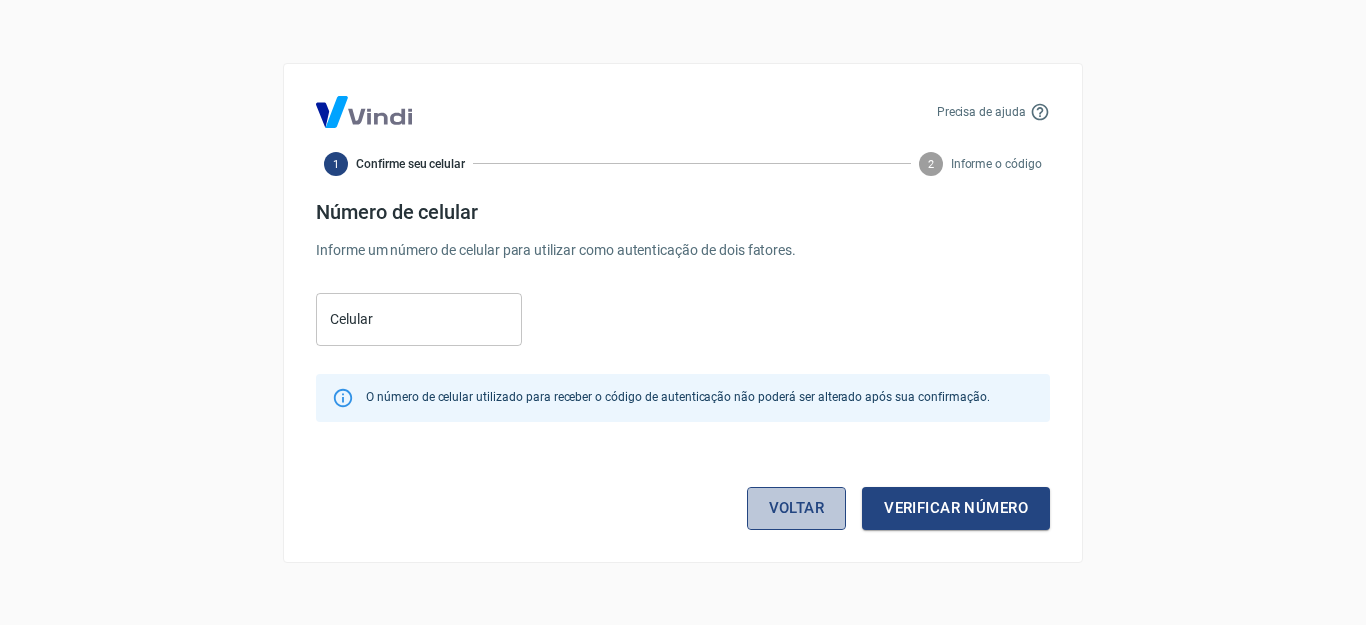 click on "Voltar" at bounding box center [797, 508] 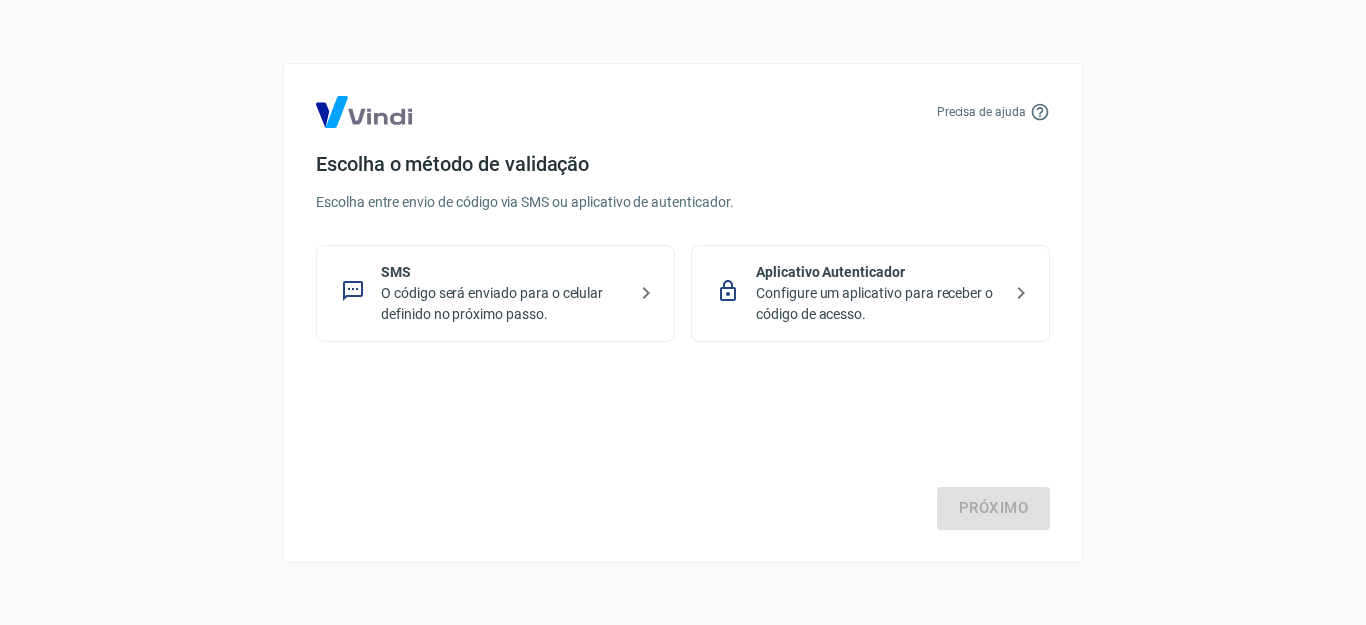 click on "Configure um aplicativo para receber o código de acesso." at bounding box center (878, 304) 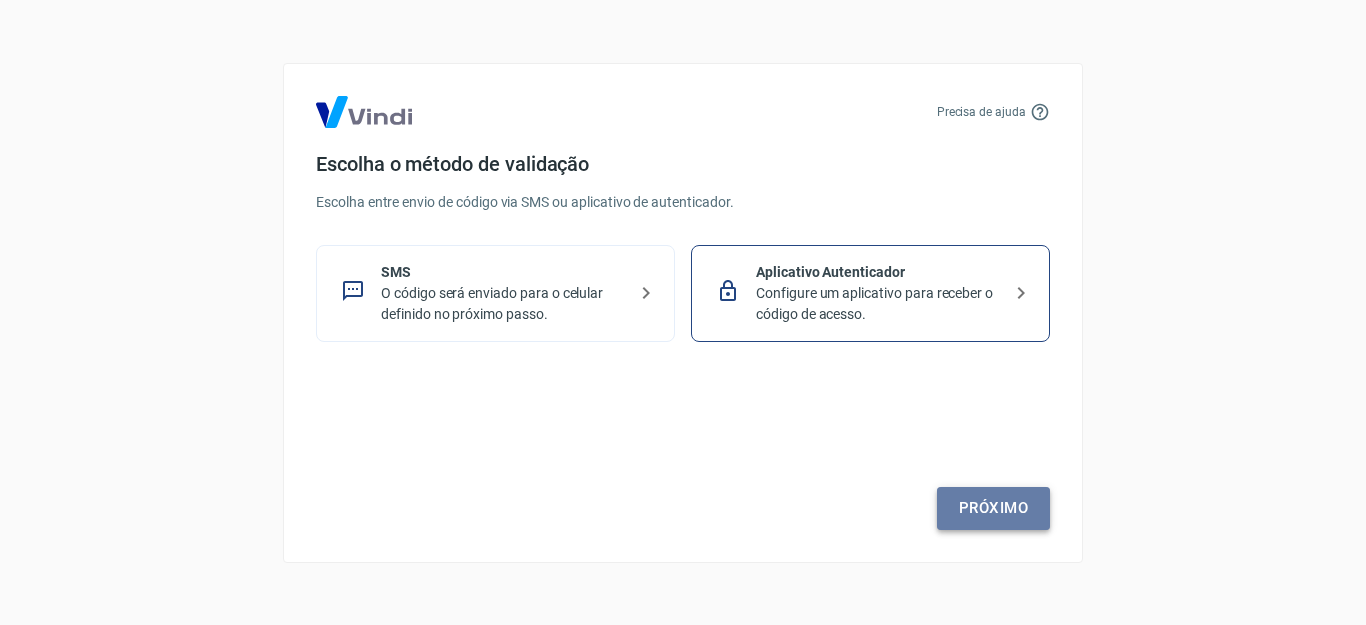 click on "Próximo" at bounding box center (993, 508) 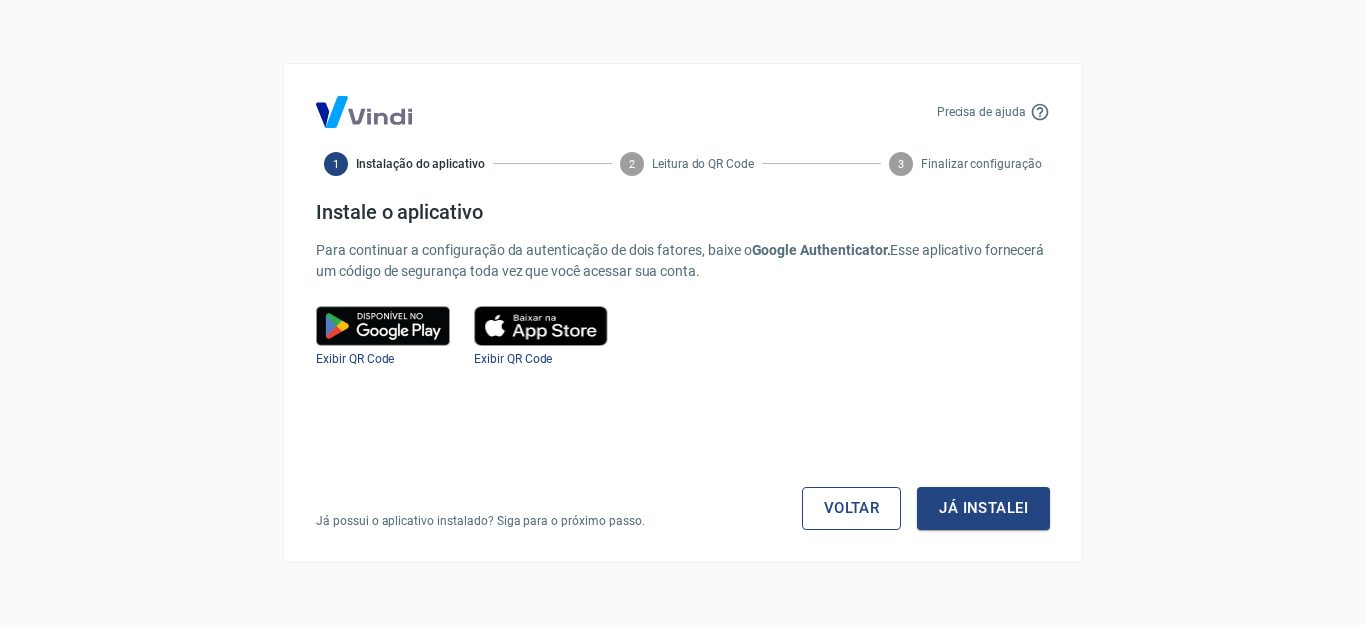 click on "Voltar" at bounding box center [852, 508] 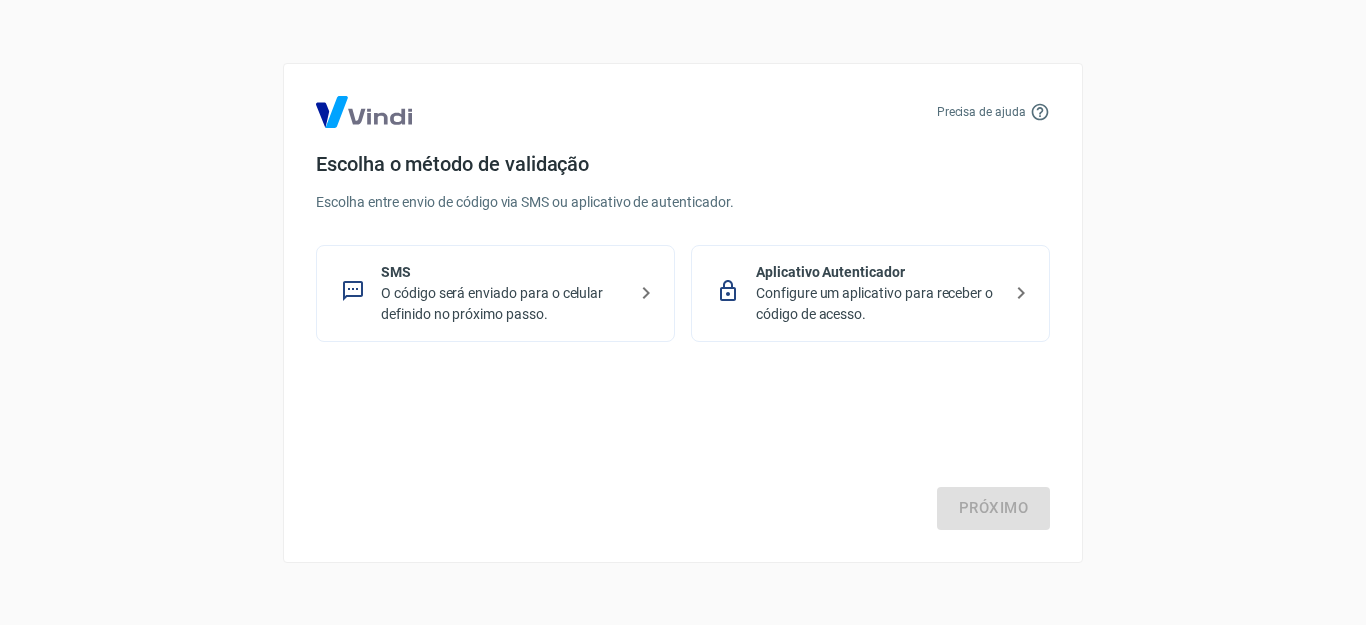 click on "O código será enviado para o celular definido no próximo passo." at bounding box center (503, 304) 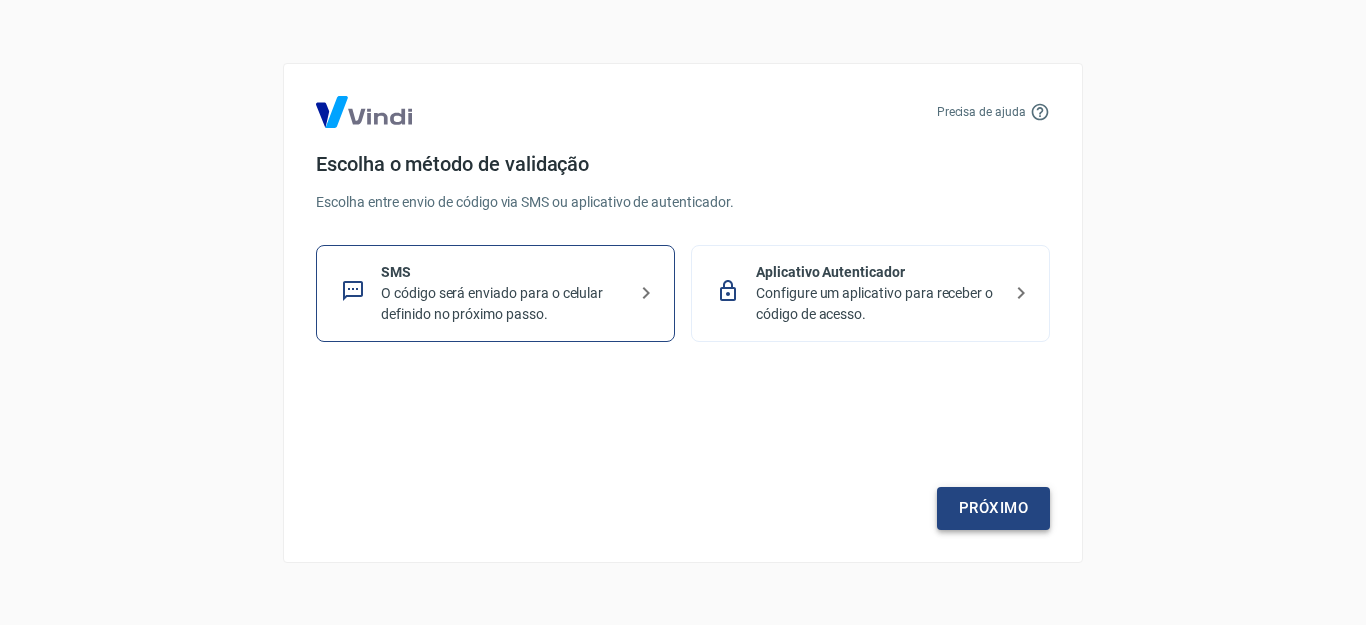click on "Próximo" at bounding box center [993, 508] 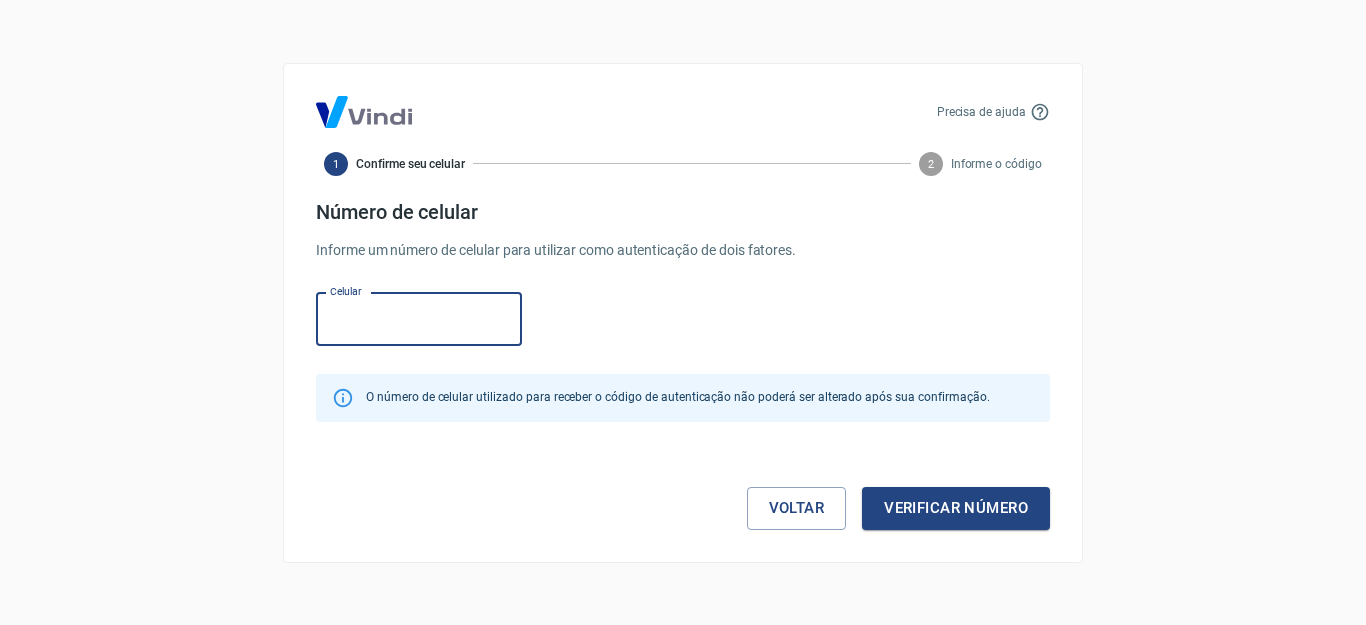 click on "Celular" at bounding box center (419, 319) 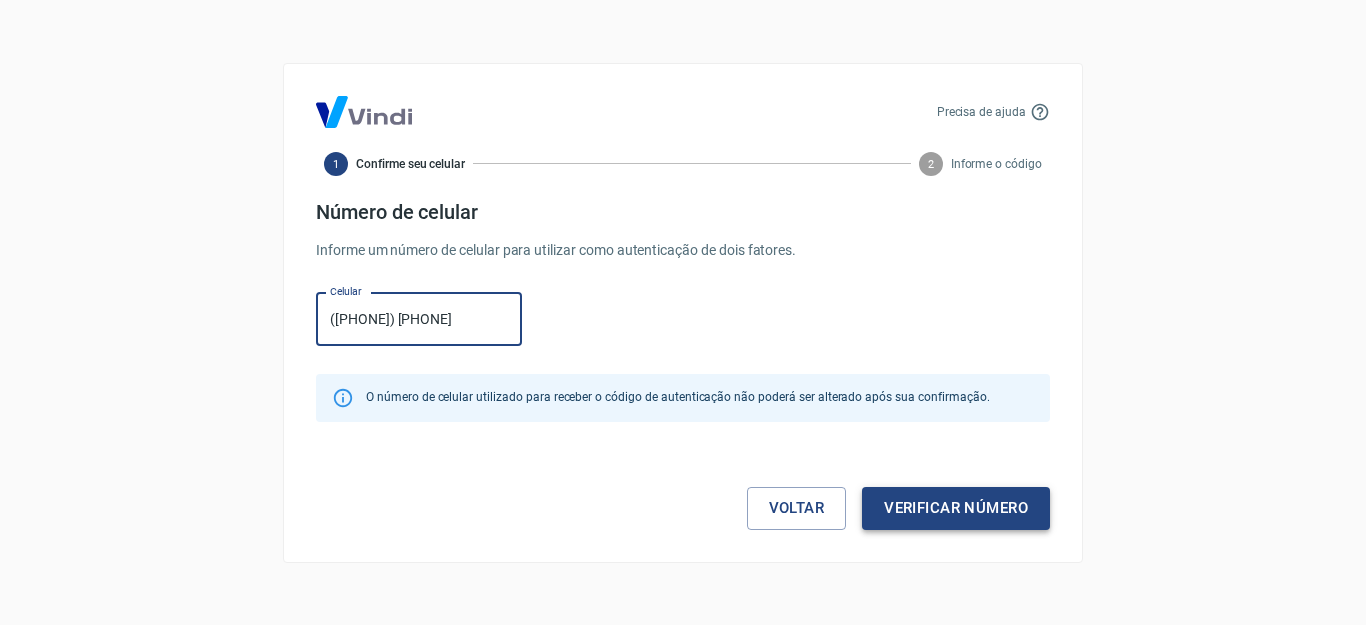 click on "Verificar número" at bounding box center [956, 508] 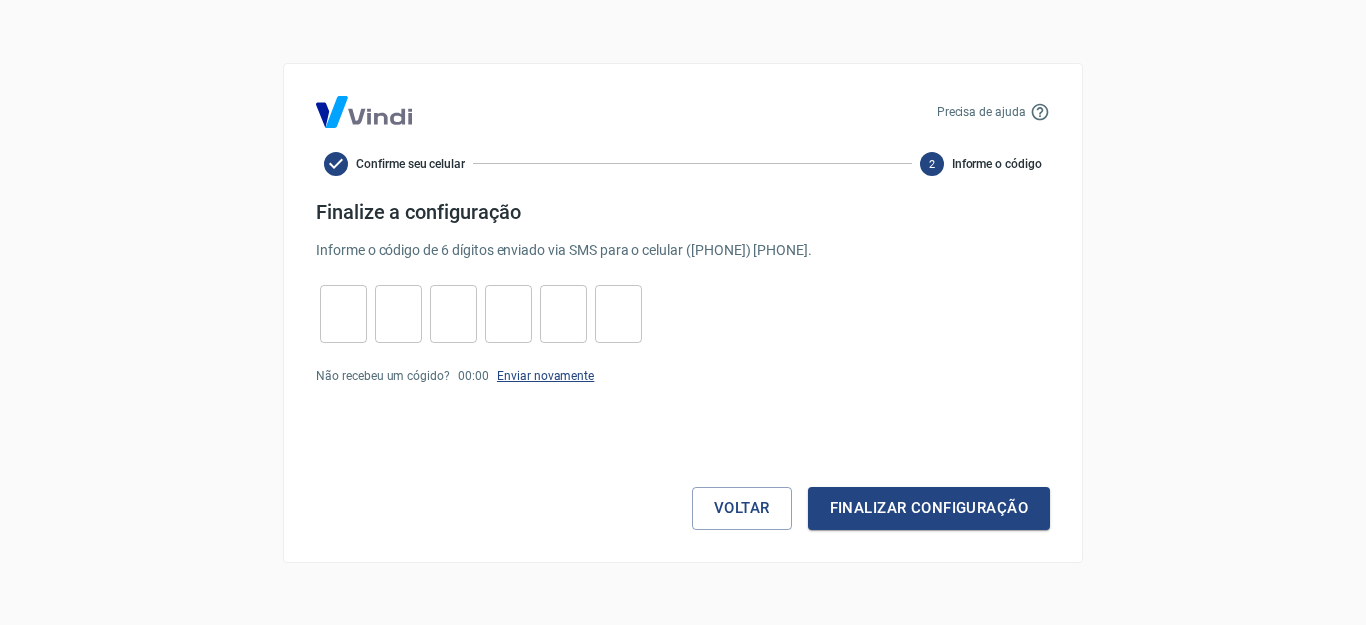 click on "Enviar novamente" at bounding box center [545, 376] 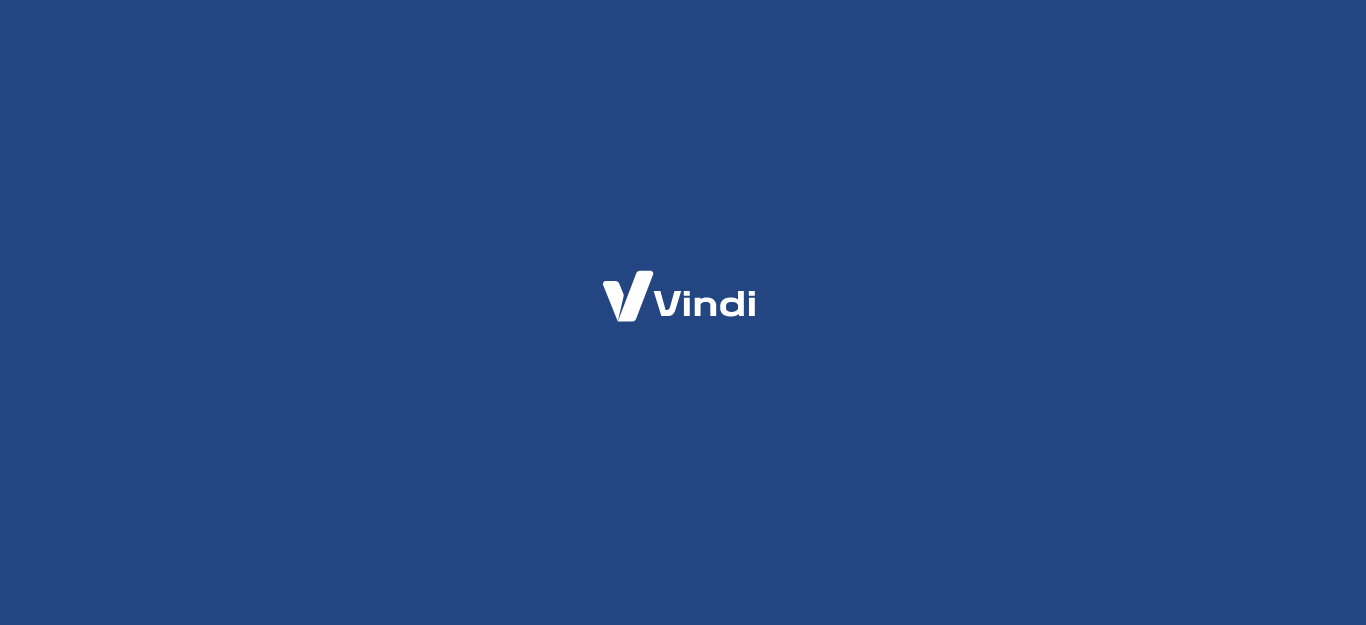 scroll, scrollTop: 0, scrollLeft: 0, axis: both 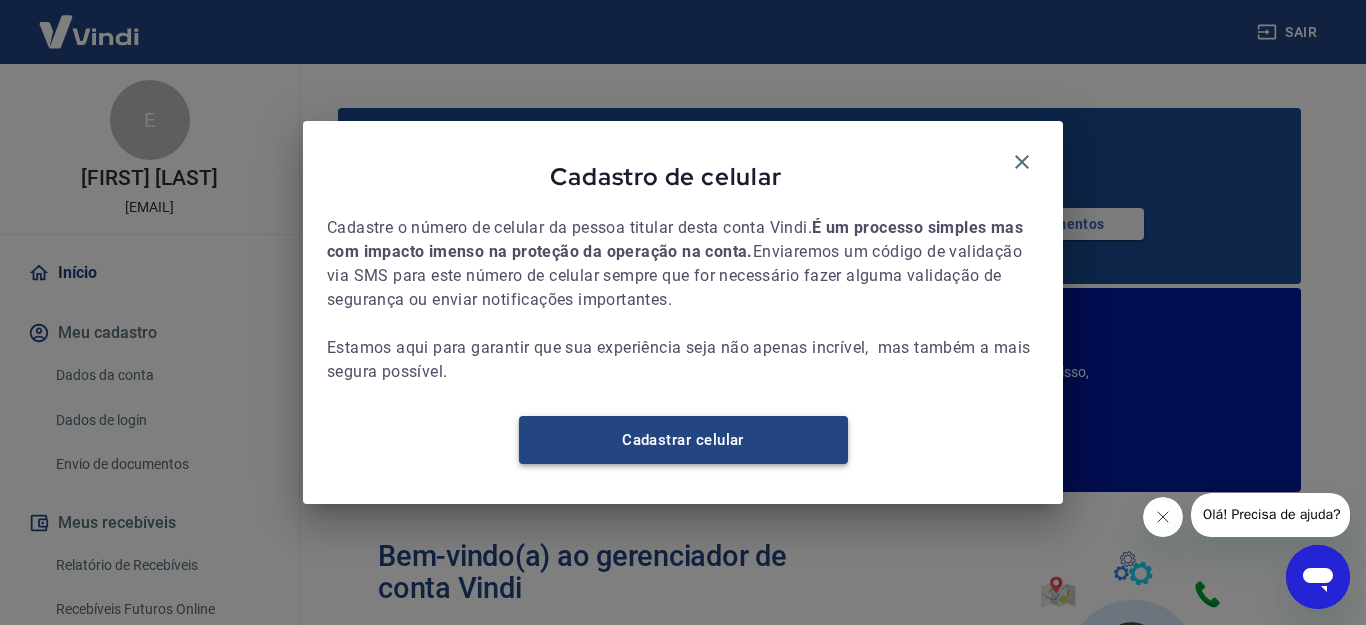 click on "Cadastrar celular" at bounding box center (683, 440) 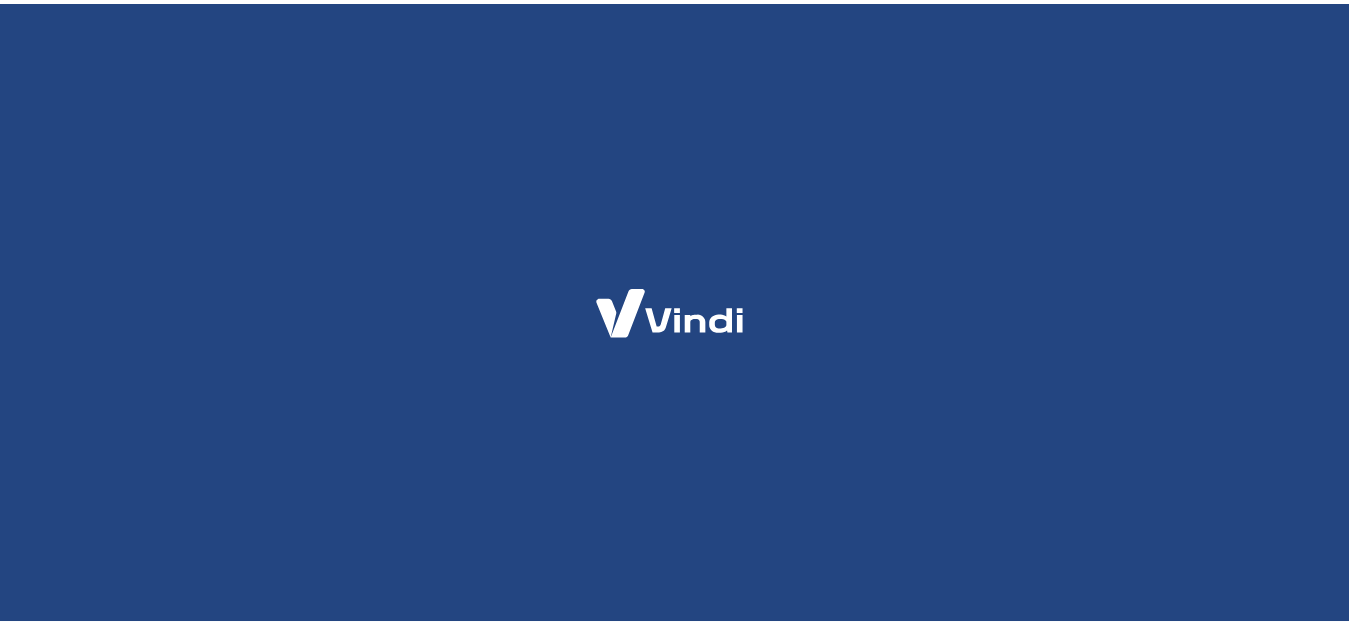 scroll, scrollTop: 0, scrollLeft: 0, axis: both 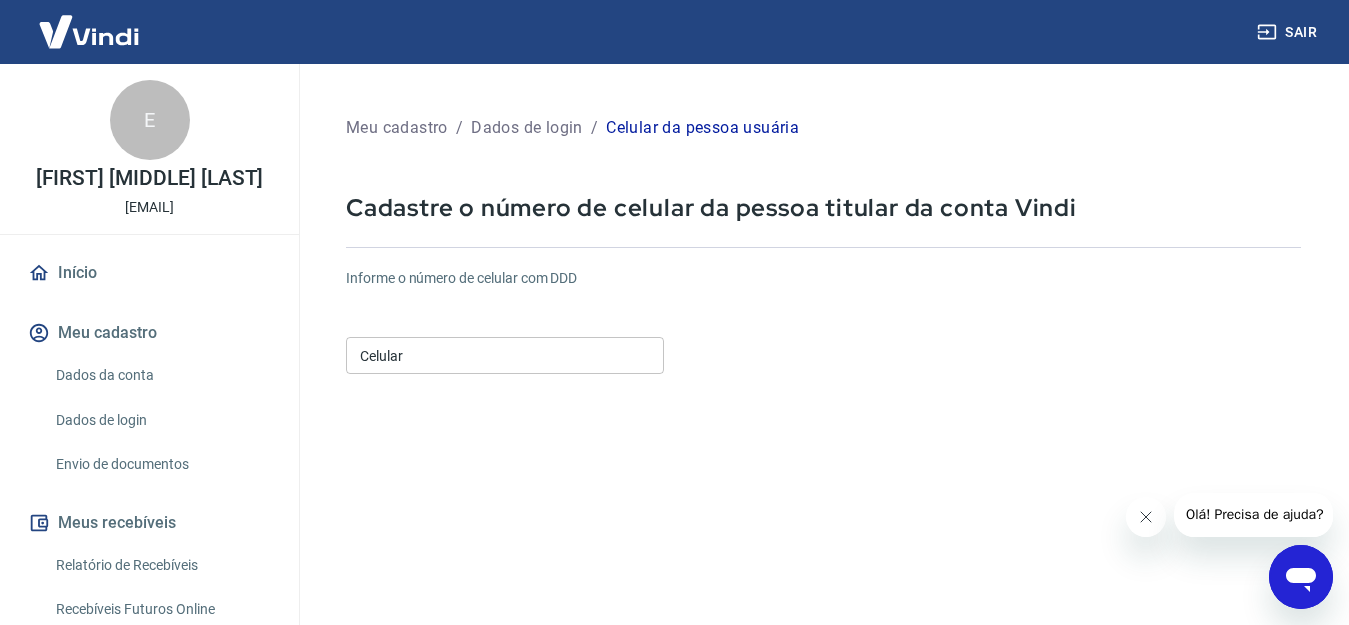 click on "Celular" at bounding box center (505, 355) 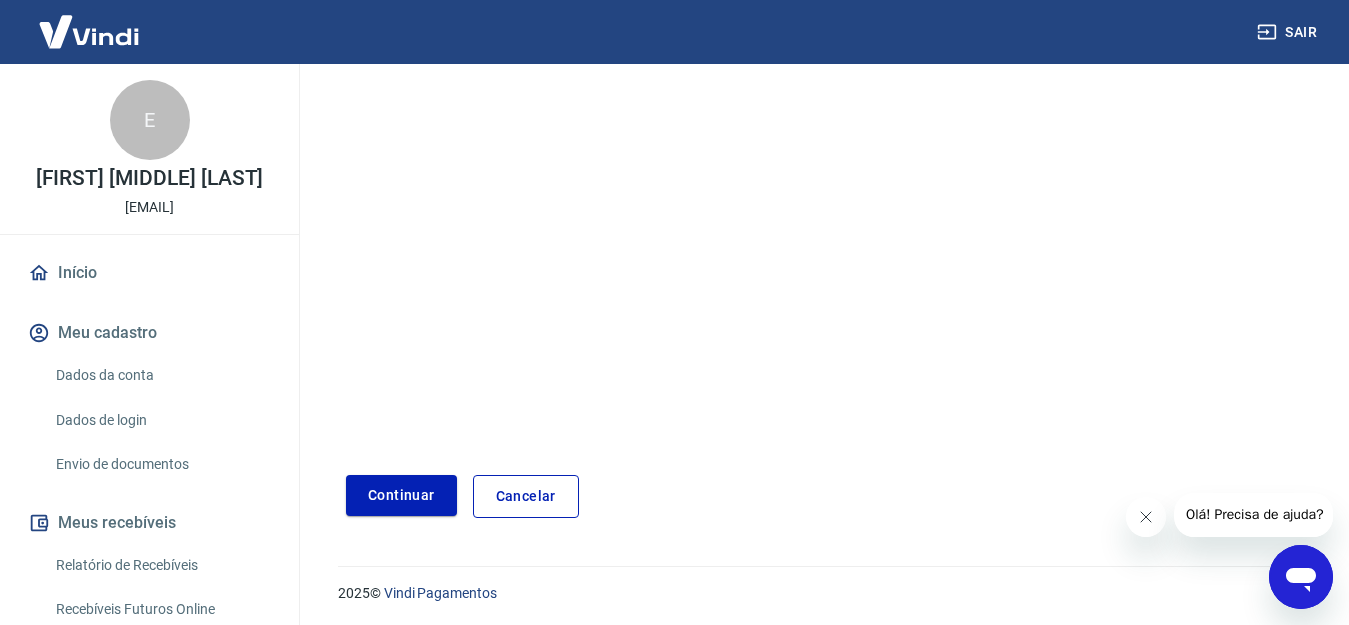 scroll, scrollTop: 322, scrollLeft: 0, axis: vertical 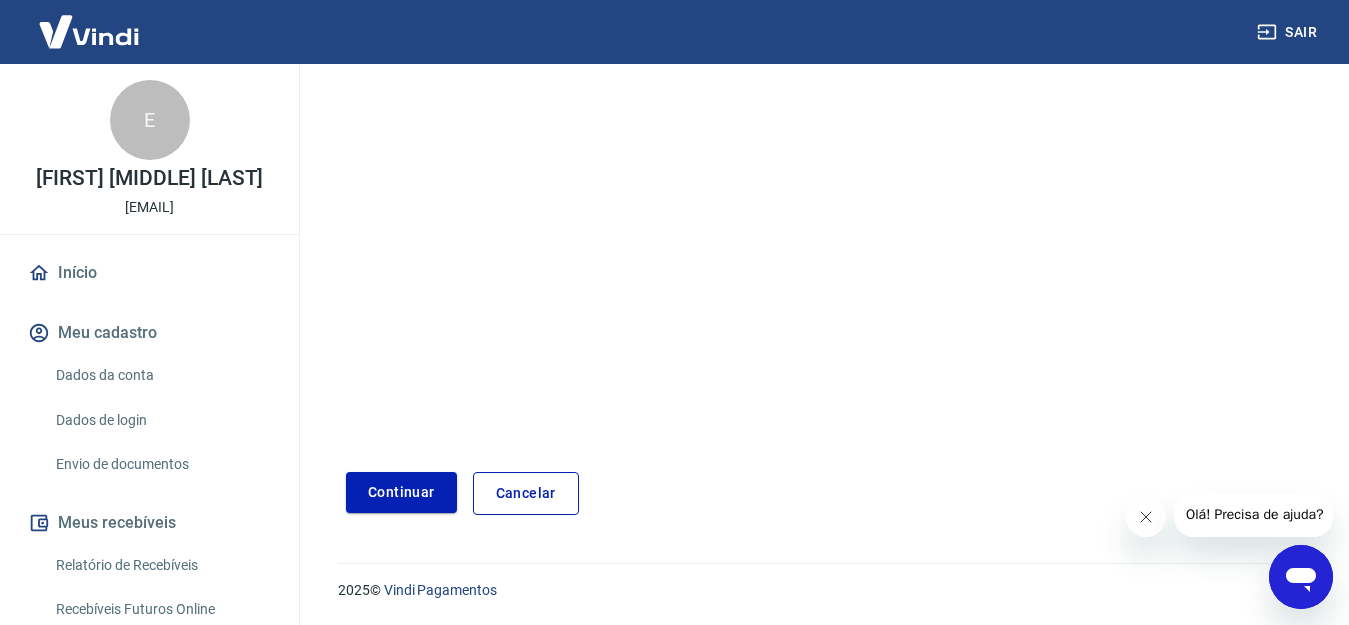 type on "[PHONE]" 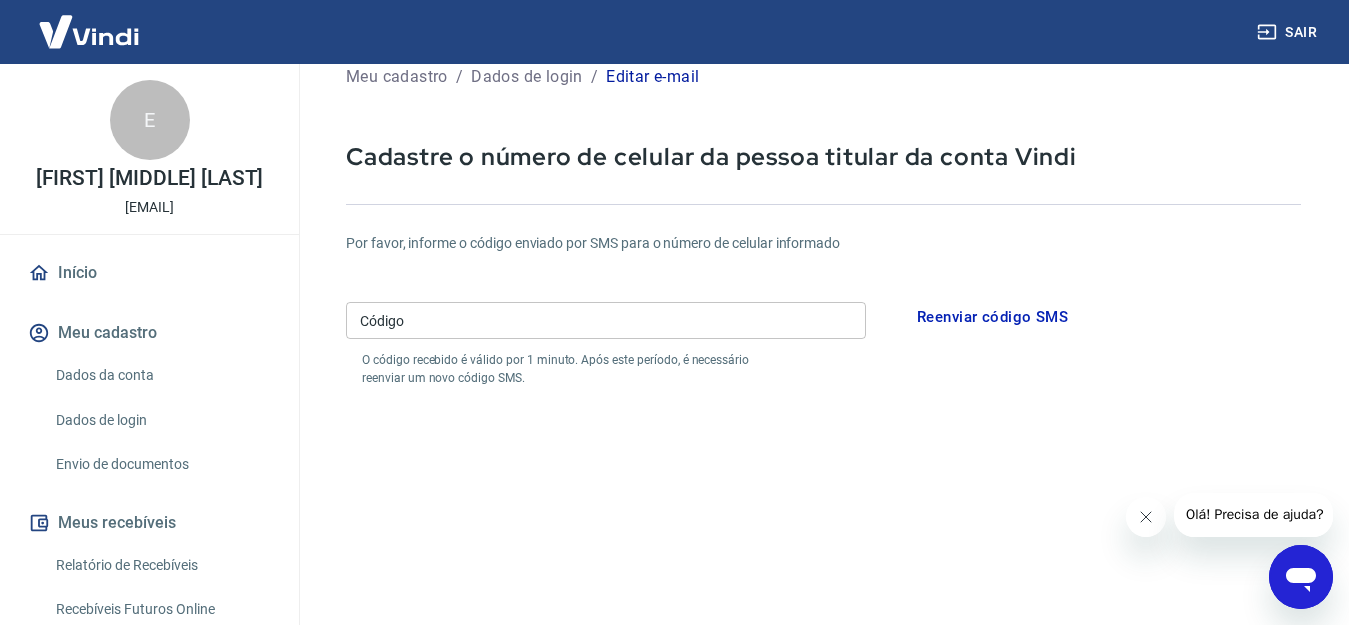 scroll, scrollTop: 22, scrollLeft: 0, axis: vertical 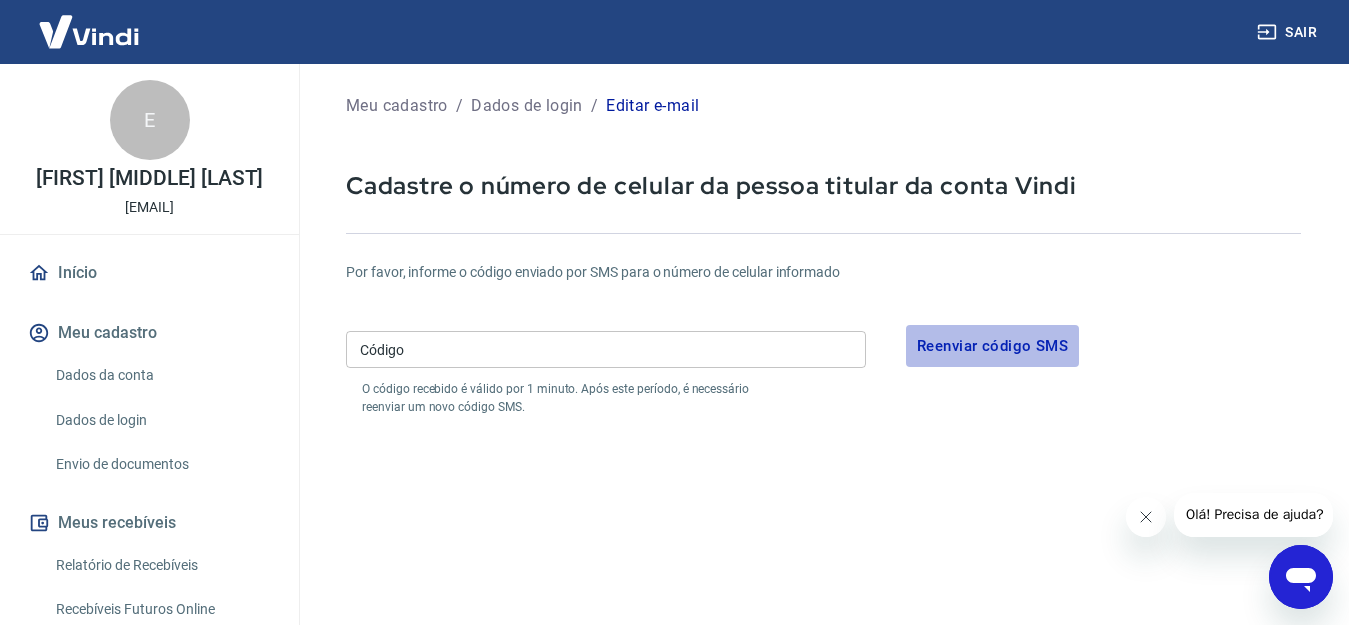 click on "Reenviar código SMS" at bounding box center (992, 346) 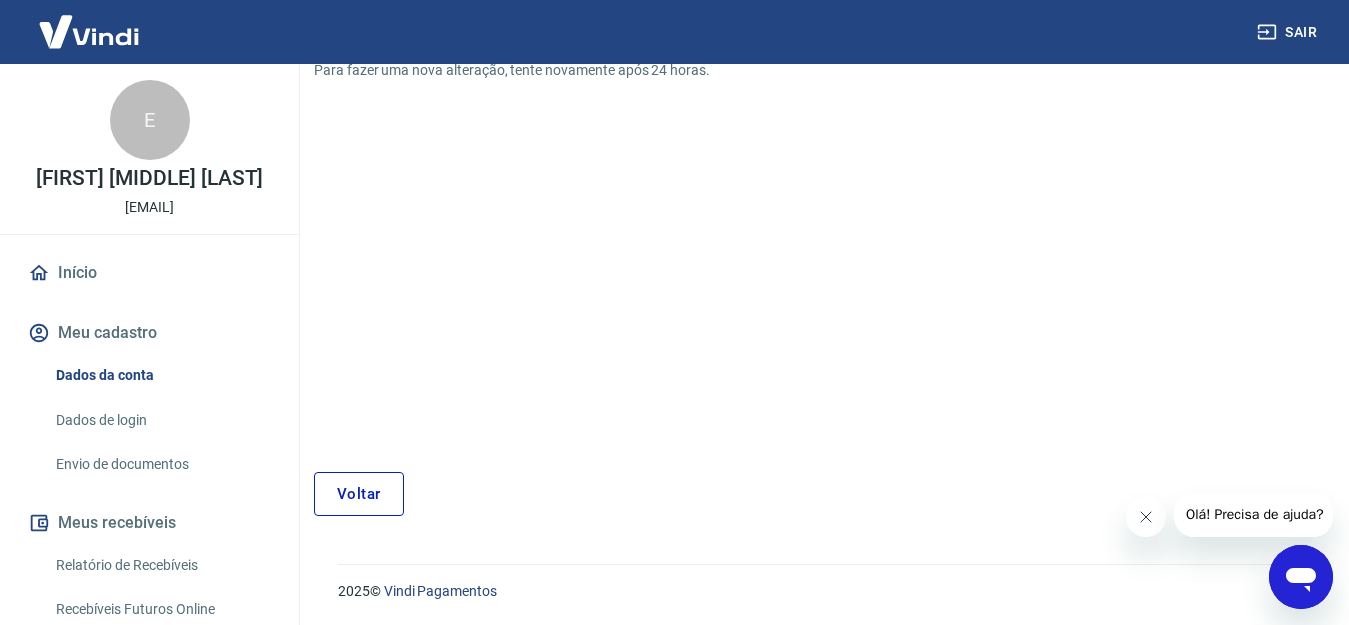 scroll, scrollTop: 223, scrollLeft: 0, axis: vertical 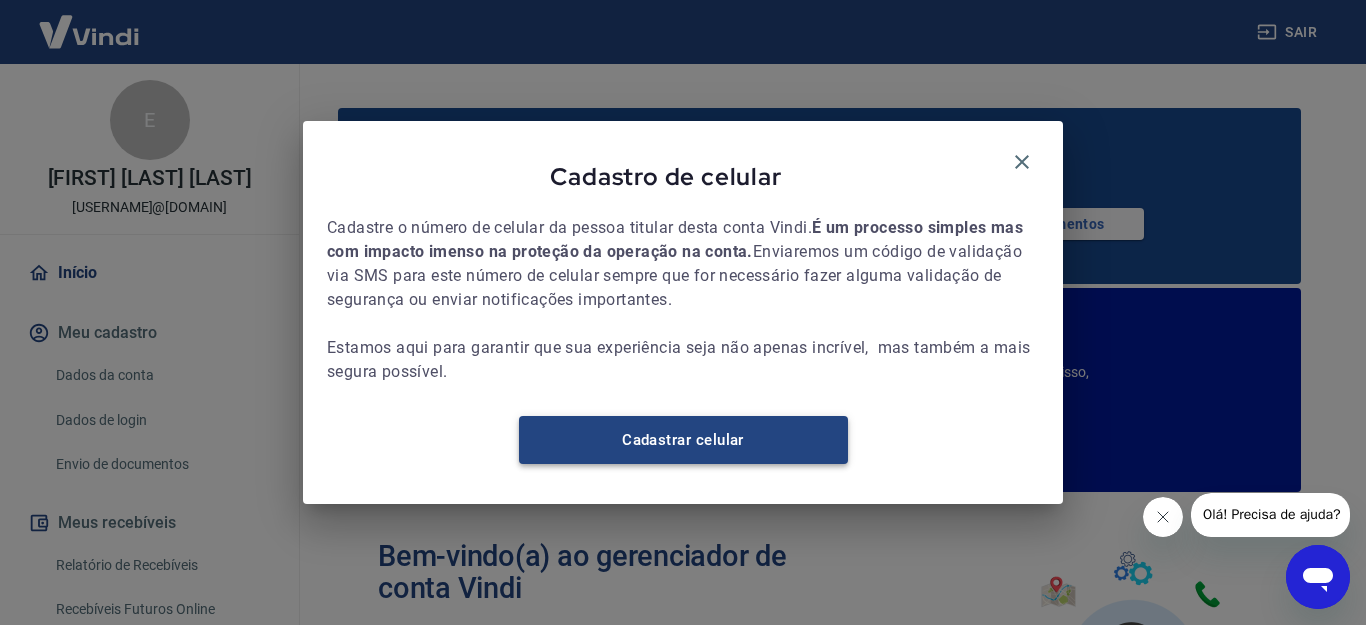 click on "Cadastrar celular" at bounding box center (683, 440) 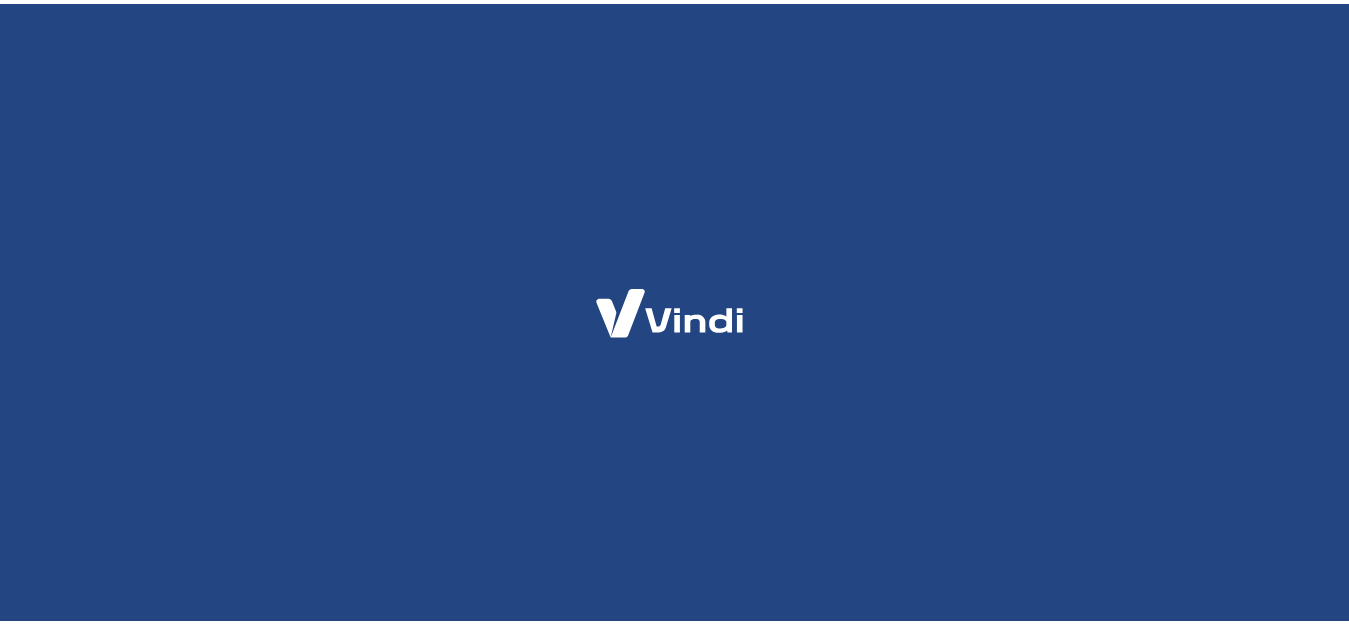 scroll, scrollTop: 0, scrollLeft: 0, axis: both 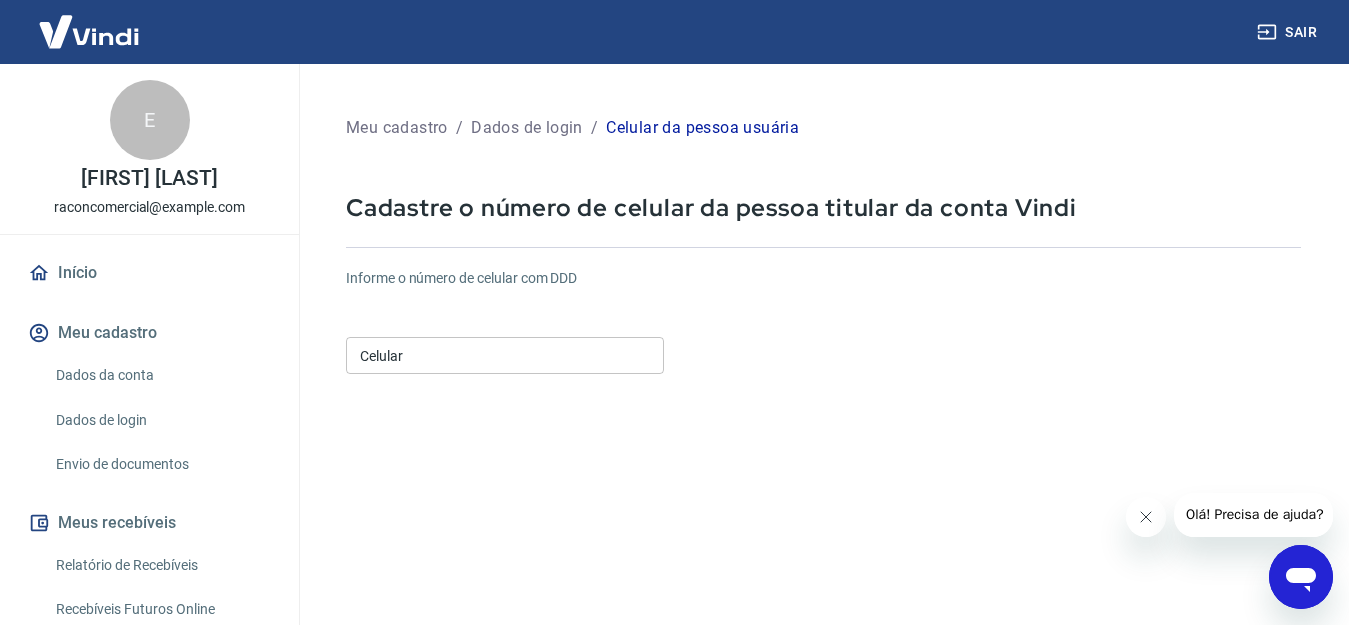click on "Celular" at bounding box center [505, 355] 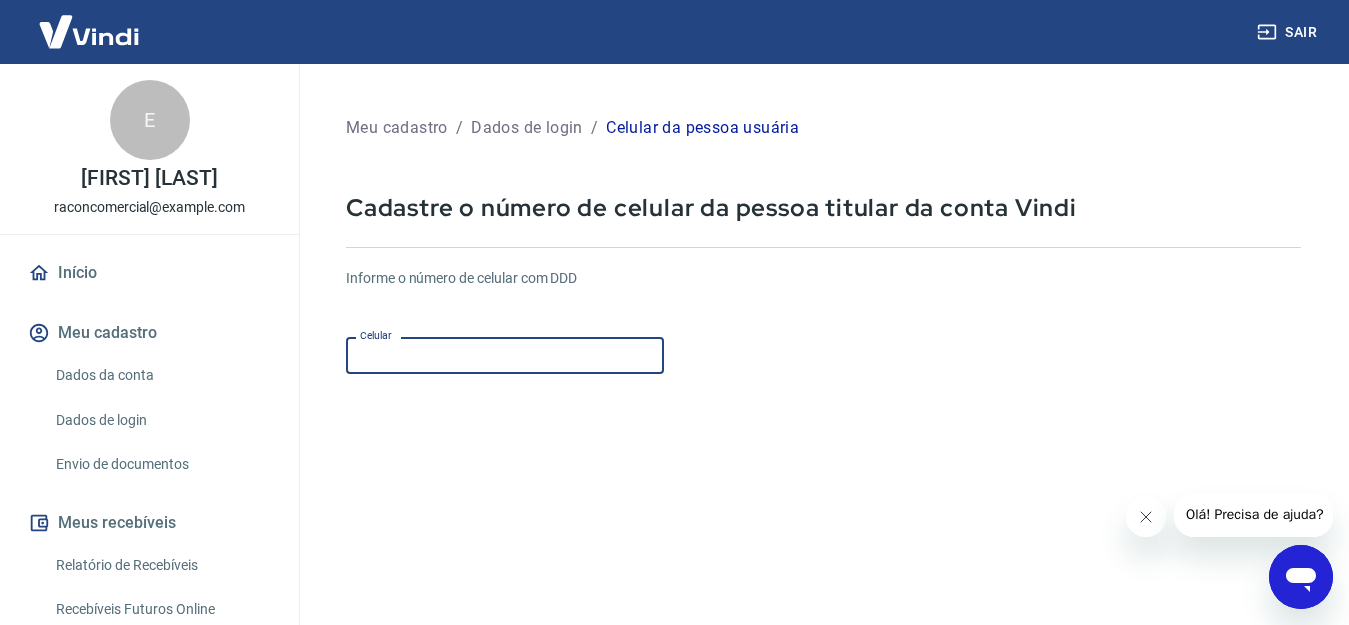 type on "[PHONE]" 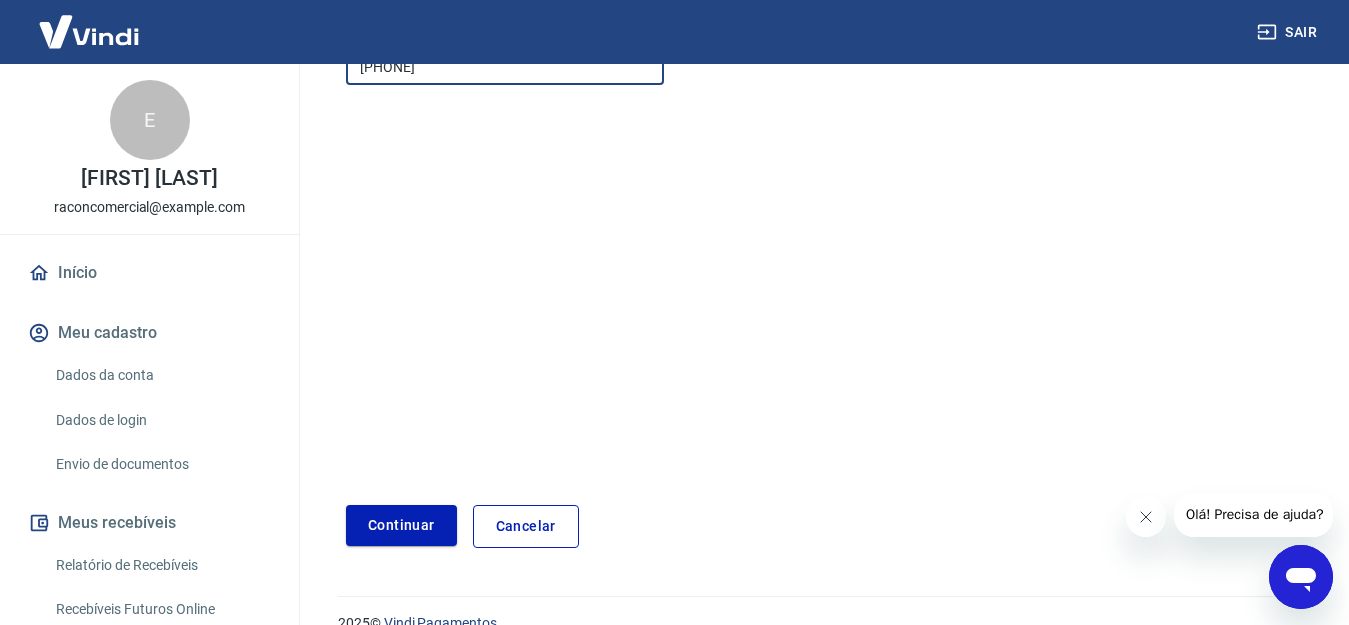 scroll, scrollTop: 300, scrollLeft: 0, axis: vertical 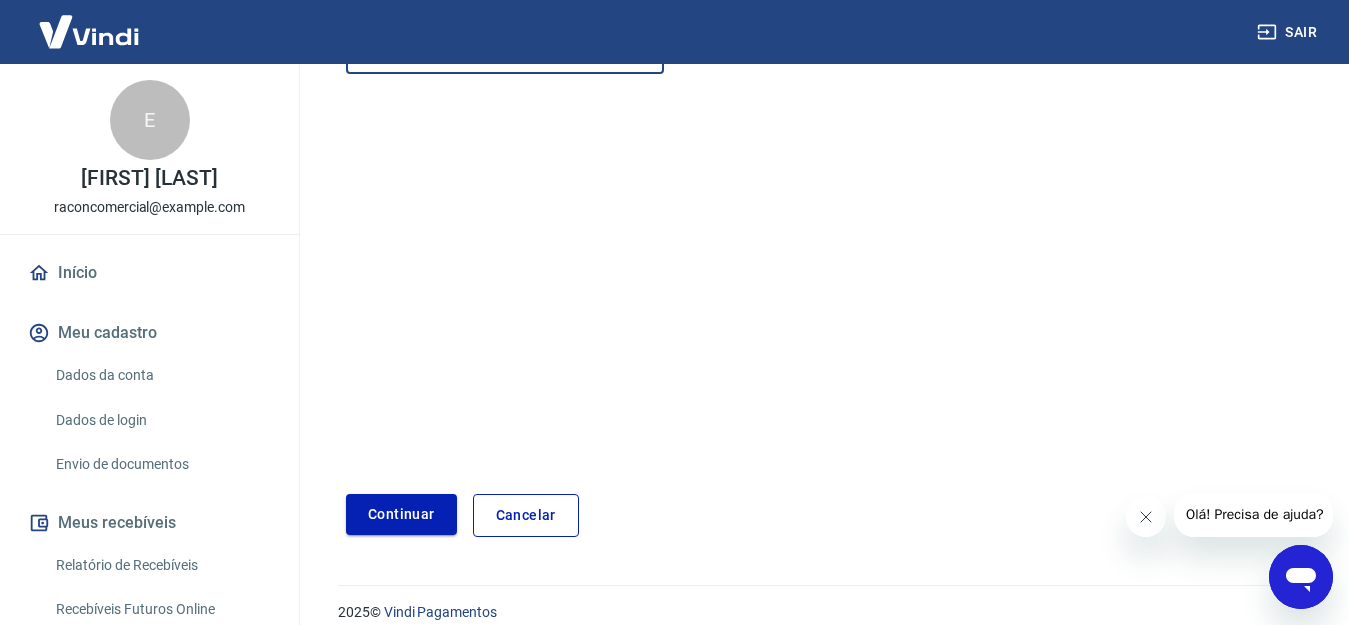 click on "Continuar" at bounding box center [401, 514] 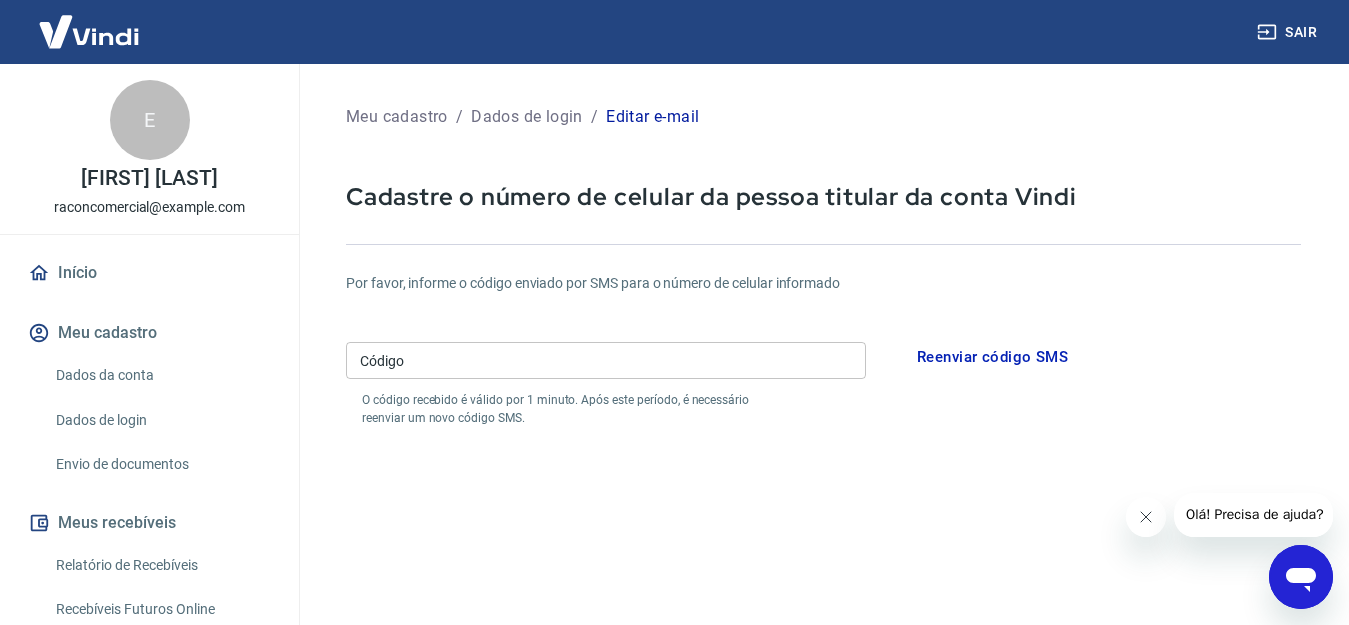 scroll, scrollTop: 0, scrollLeft: 0, axis: both 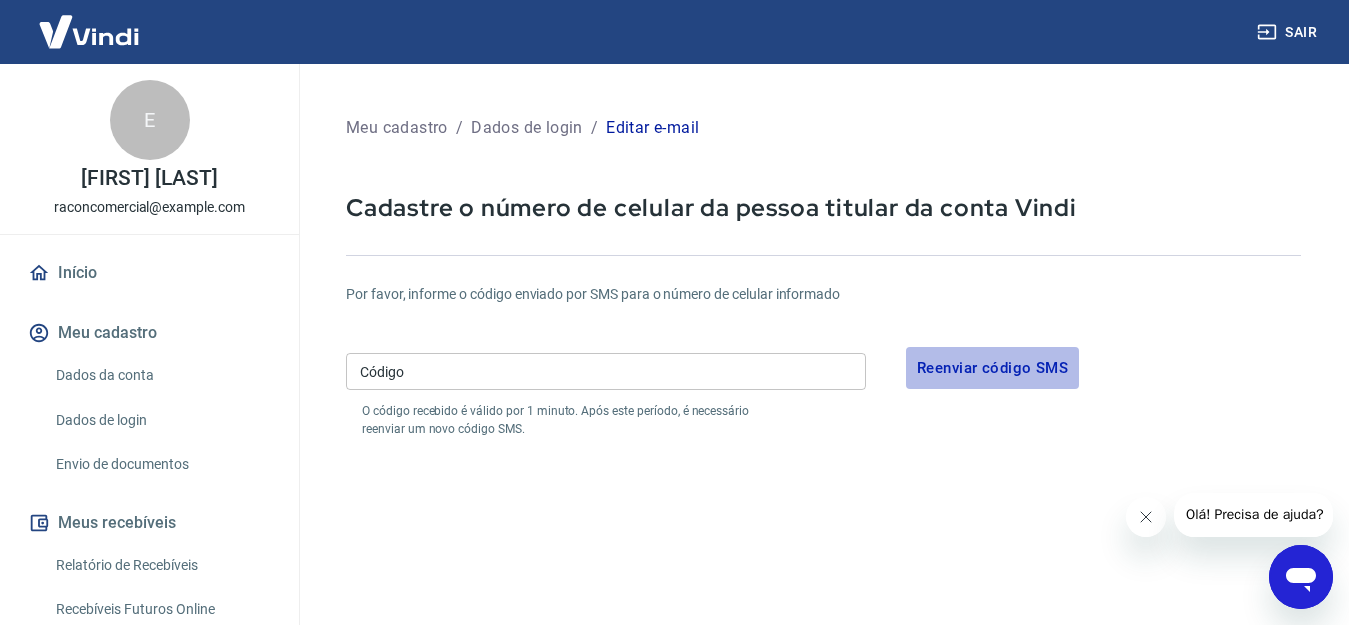 click on "Reenviar código SMS" at bounding box center (992, 368) 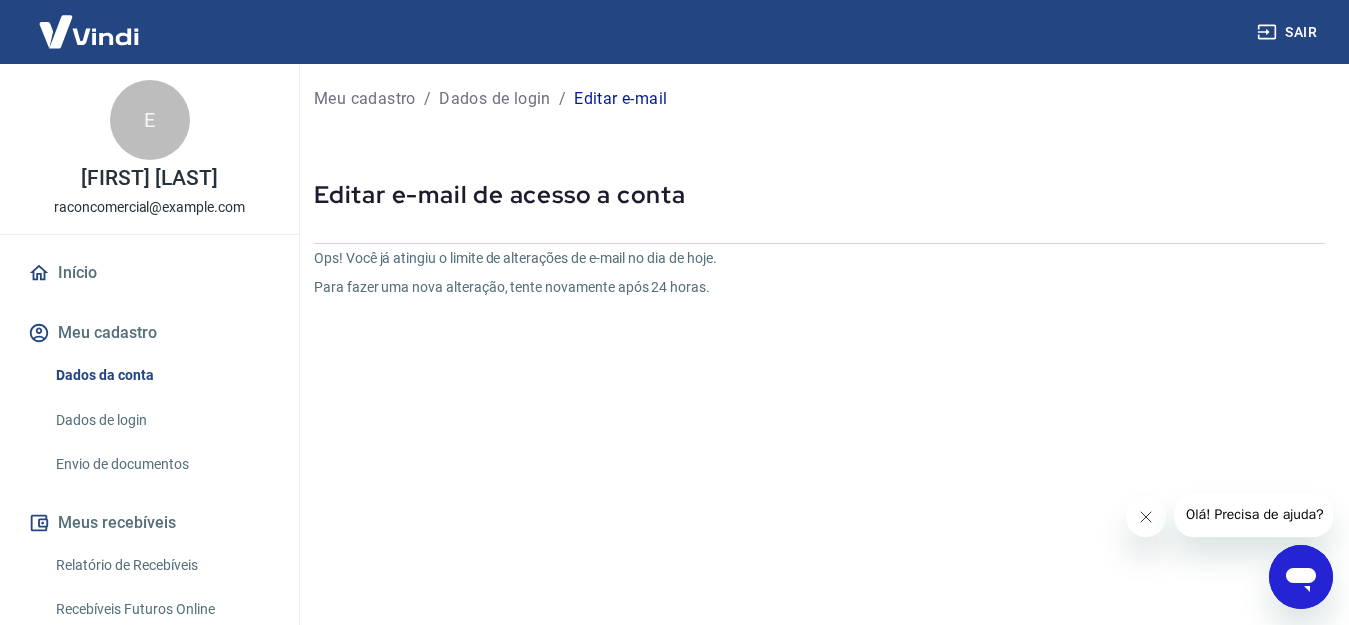 scroll, scrollTop: 0, scrollLeft: 0, axis: both 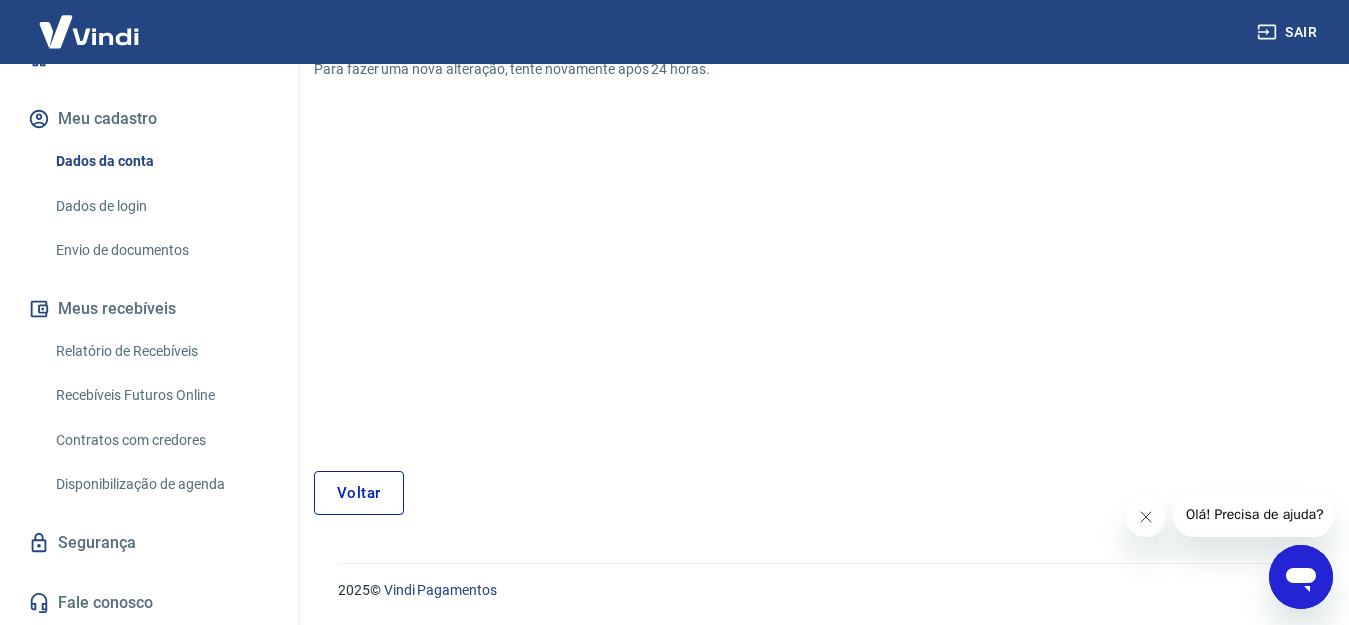click on "Segurança" at bounding box center (149, 543) 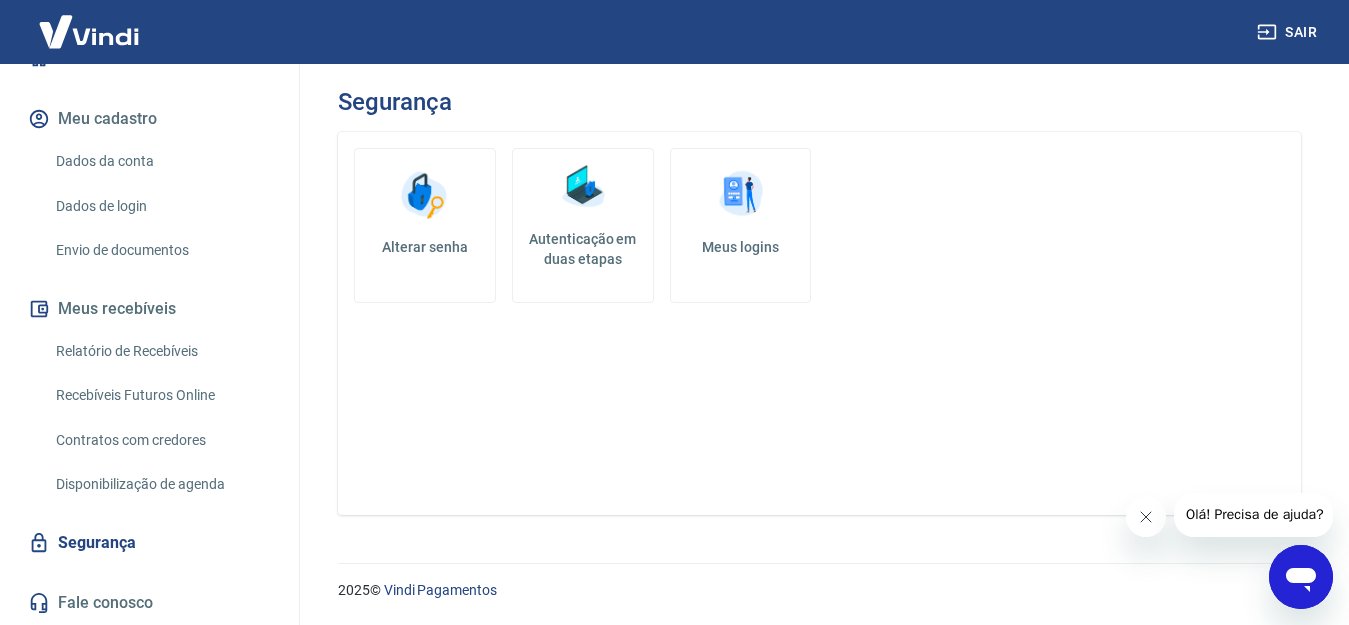 scroll, scrollTop: 0, scrollLeft: 0, axis: both 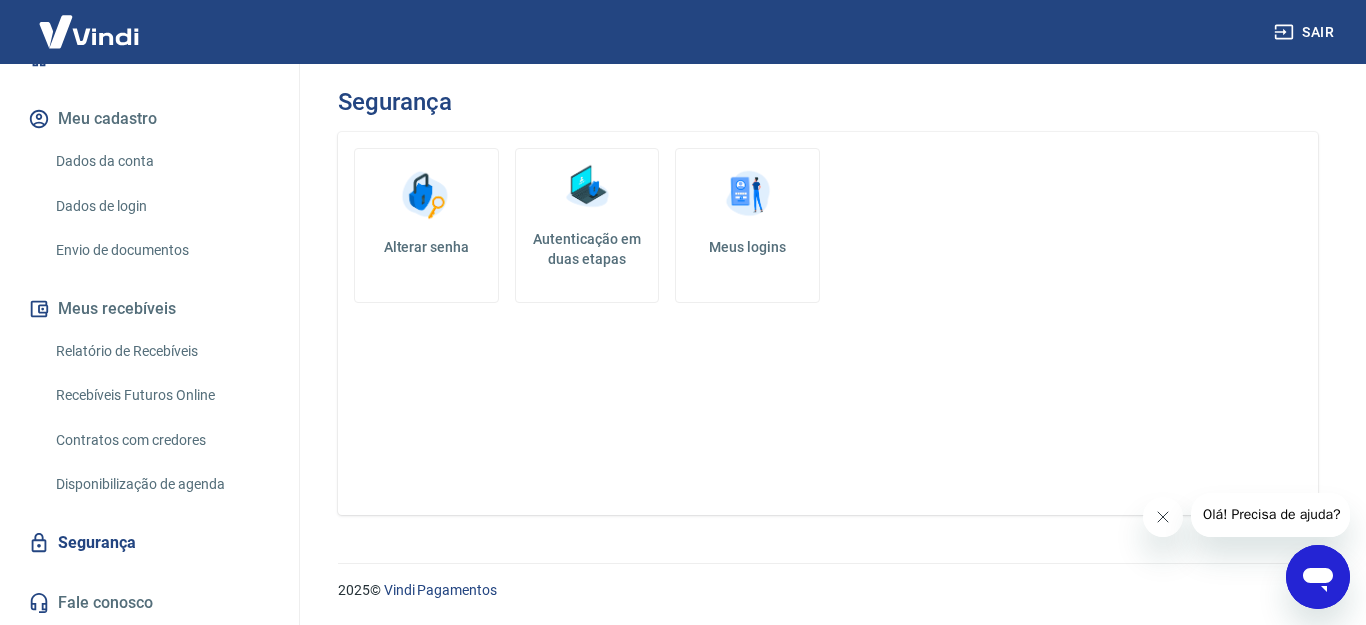 click on "Autenticação em duas etapas" at bounding box center (587, 249) 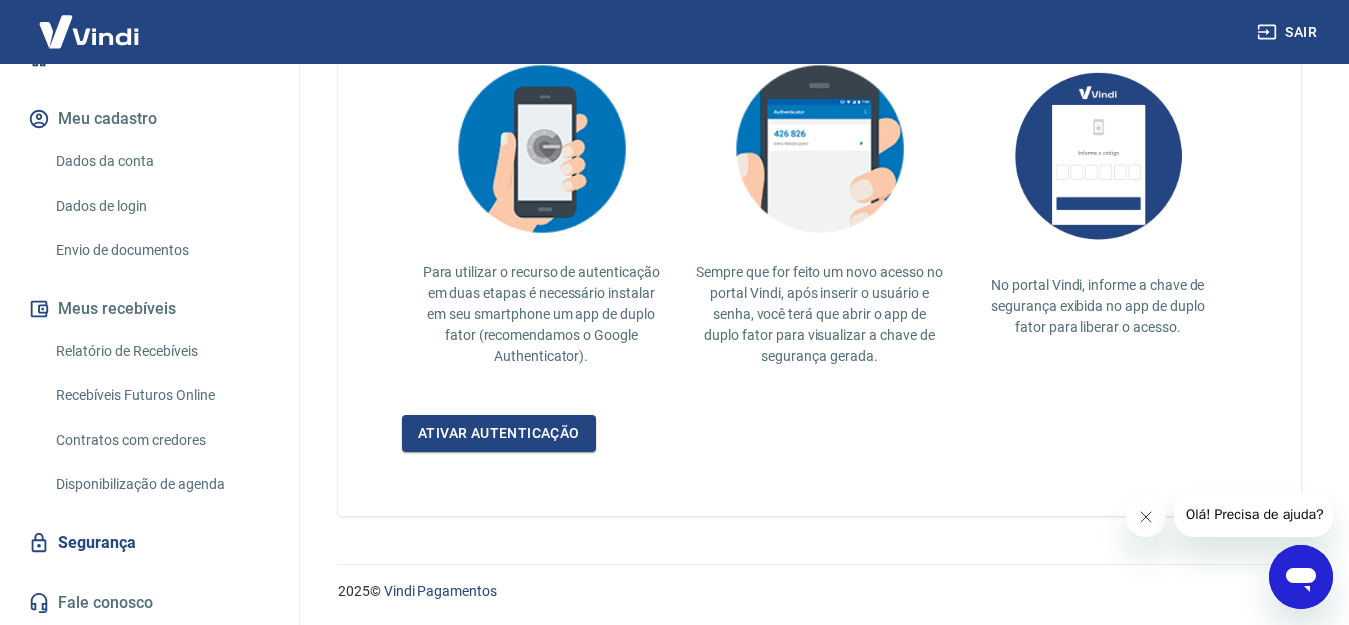 scroll, scrollTop: 481, scrollLeft: 0, axis: vertical 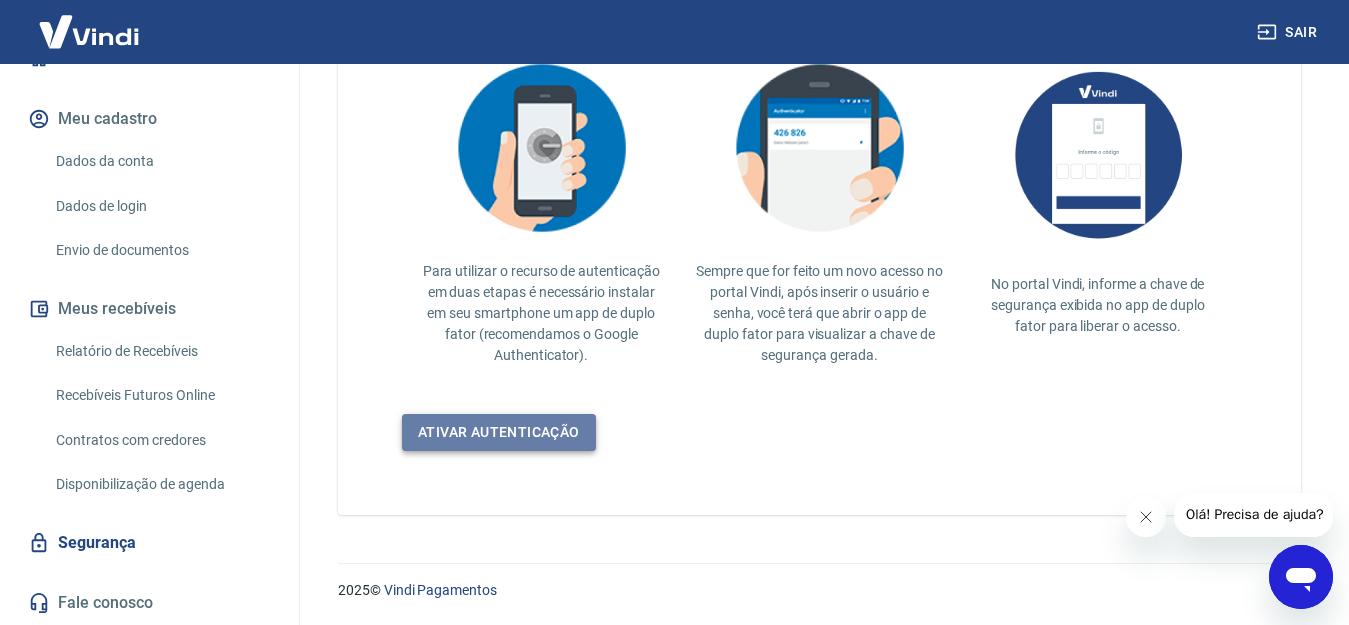 click on "Ativar autenticação" at bounding box center [499, 432] 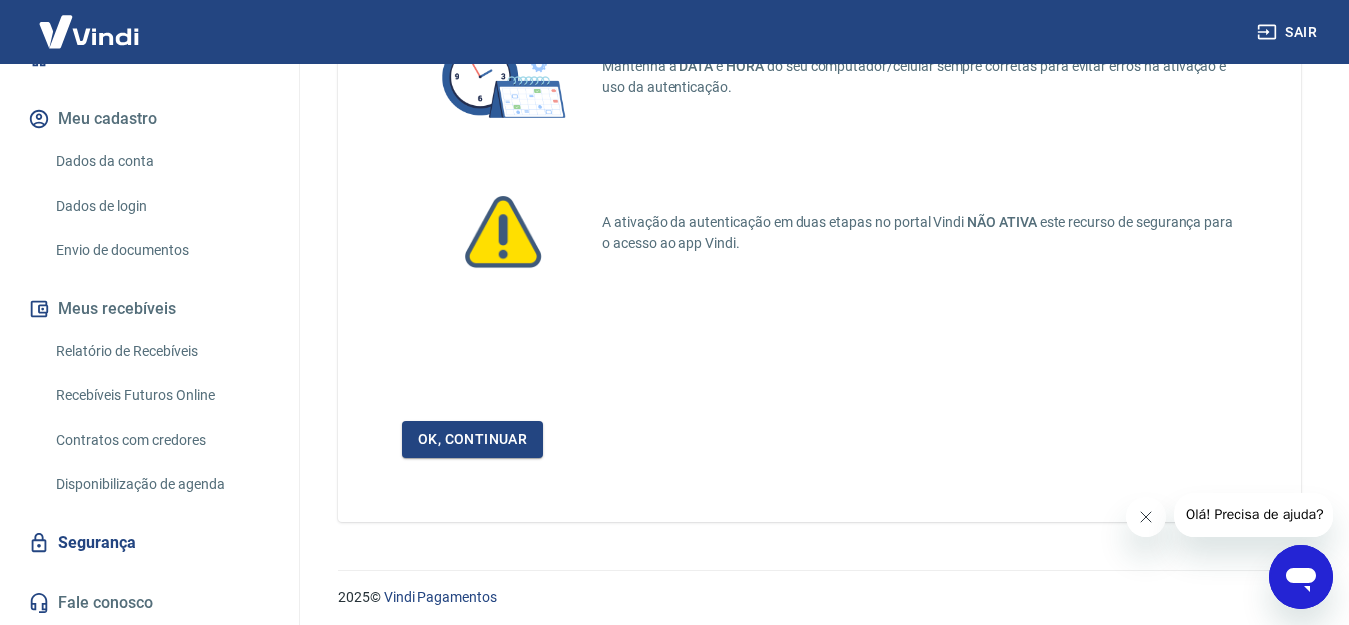 scroll, scrollTop: 206, scrollLeft: 0, axis: vertical 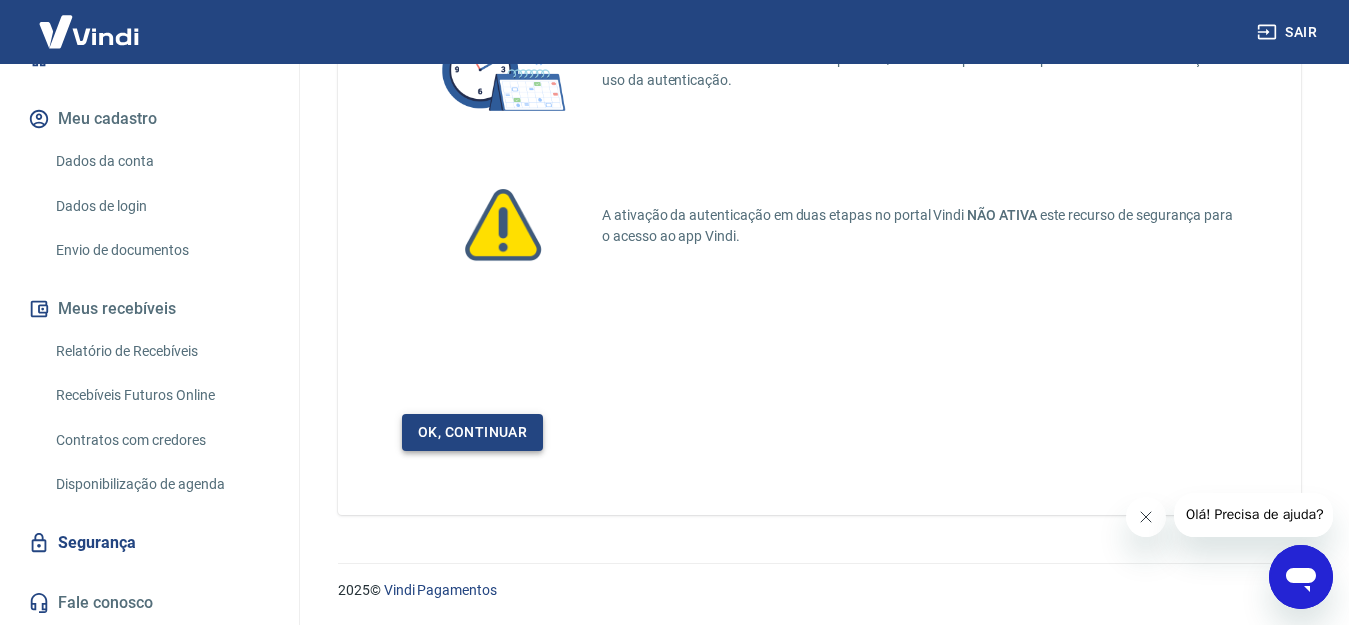 click on "Ok, continuar" at bounding box center [472, 432] 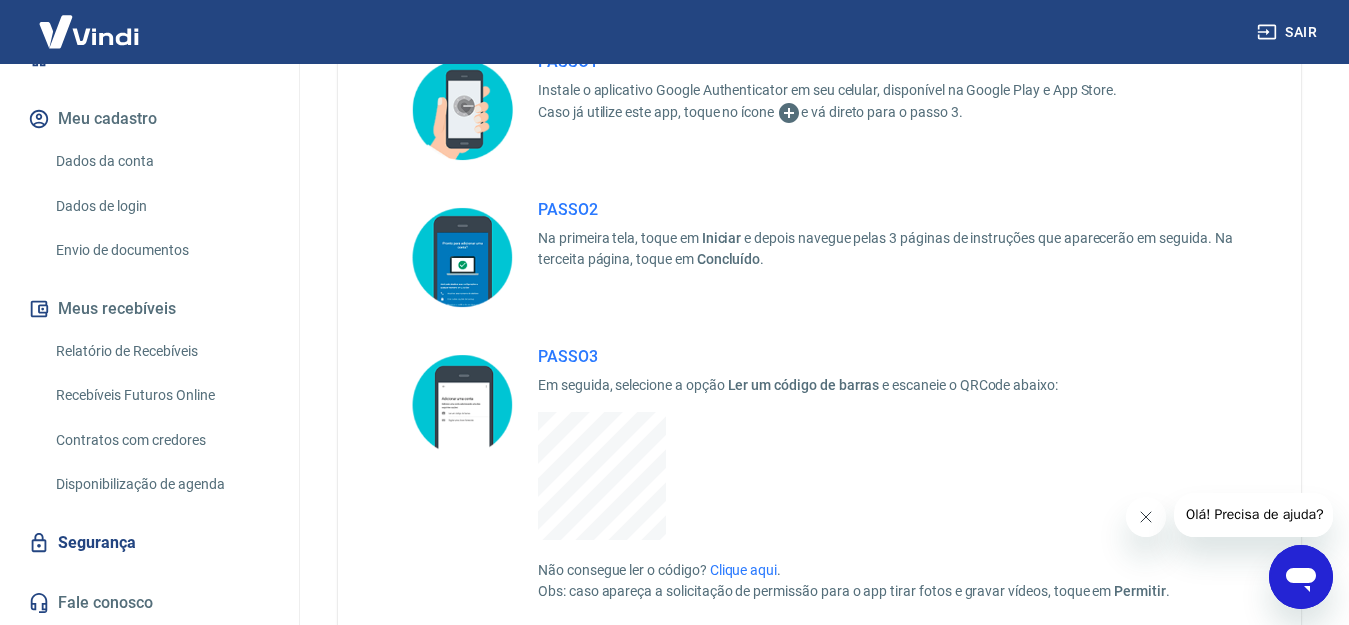 scroll, scrollTop: 100, scrollLeft: 0, axis: vertical 